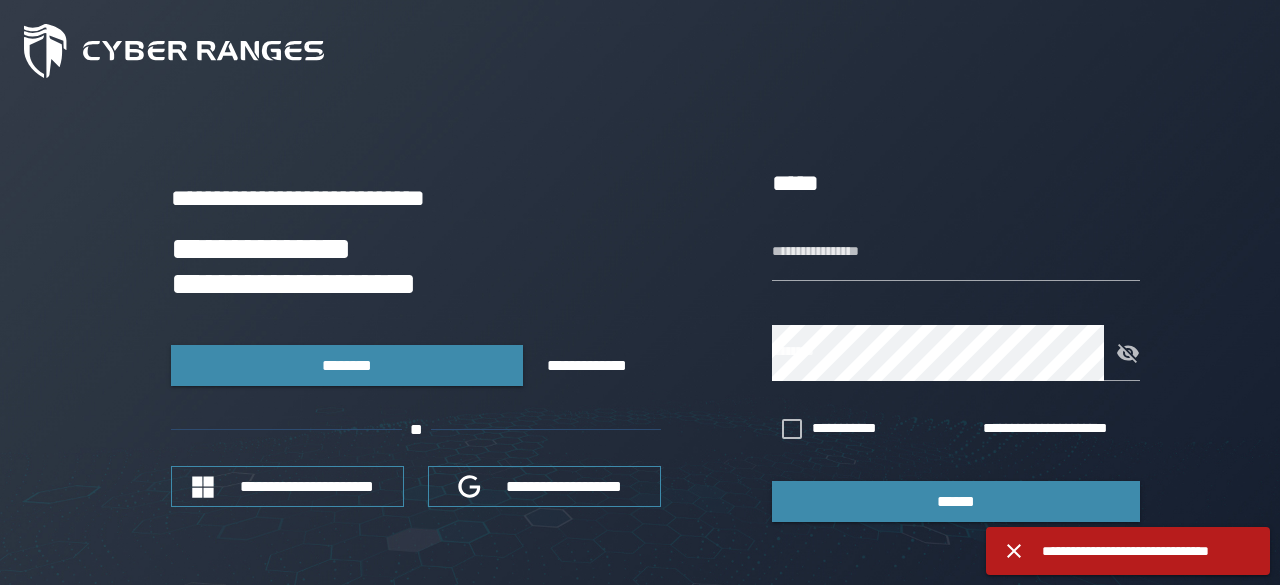 scroll, scrollTop: 0, scrollLeft: 0, axis: both 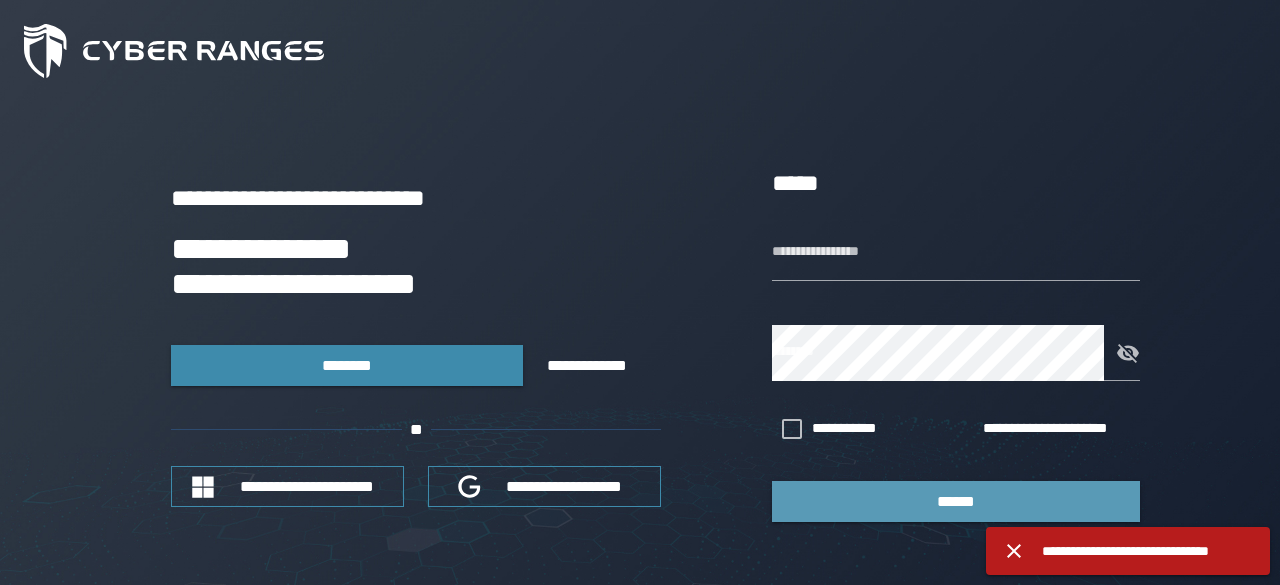 type on "**********" 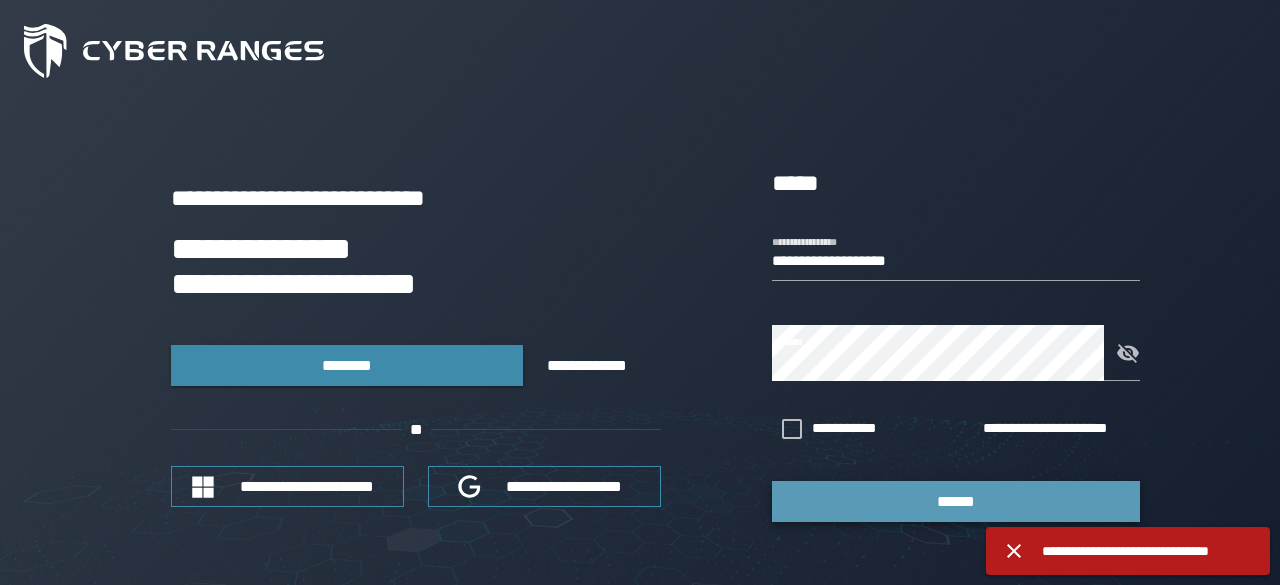 click on "******" at bounding box center (956, 501) 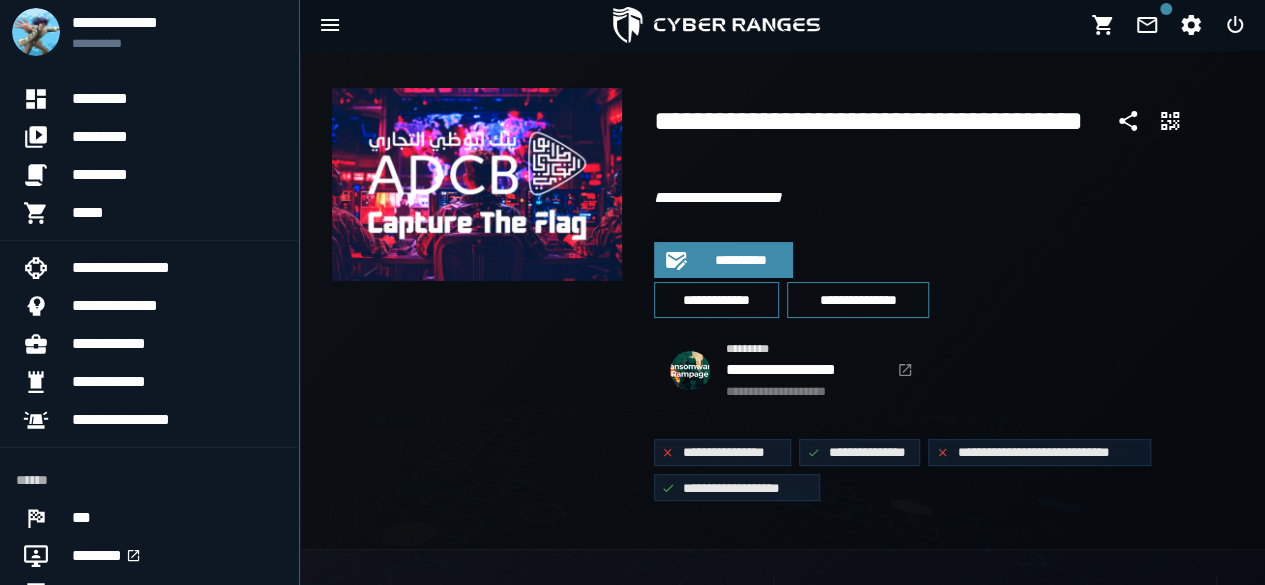 scroll, scrollTop: 120, scrollLeft: 0, axis: vertical 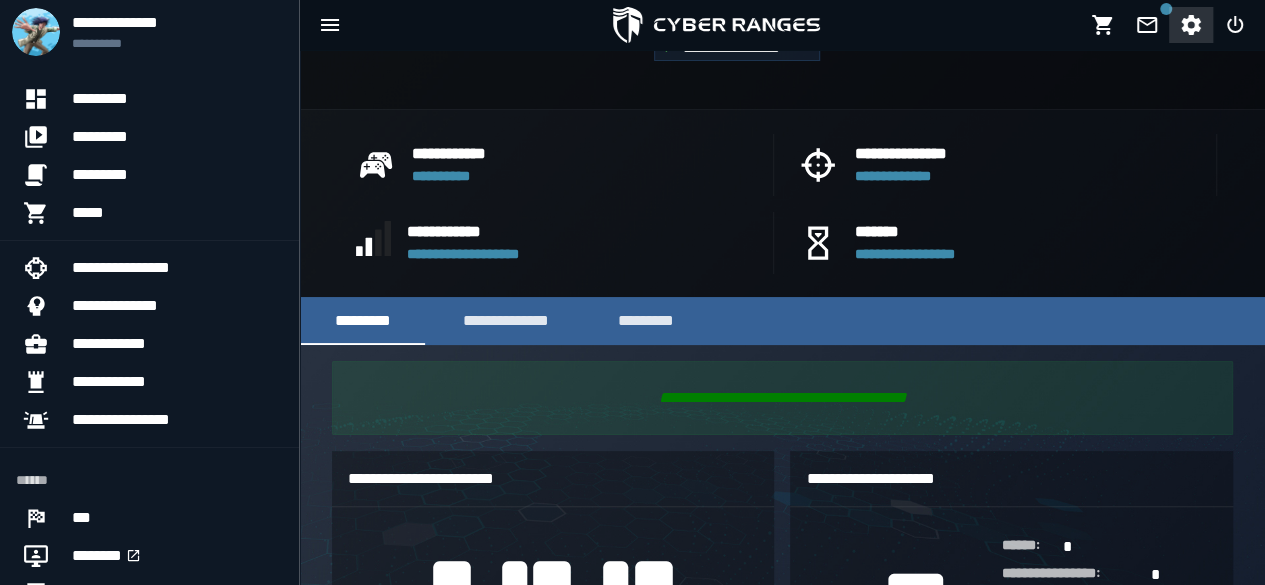 click 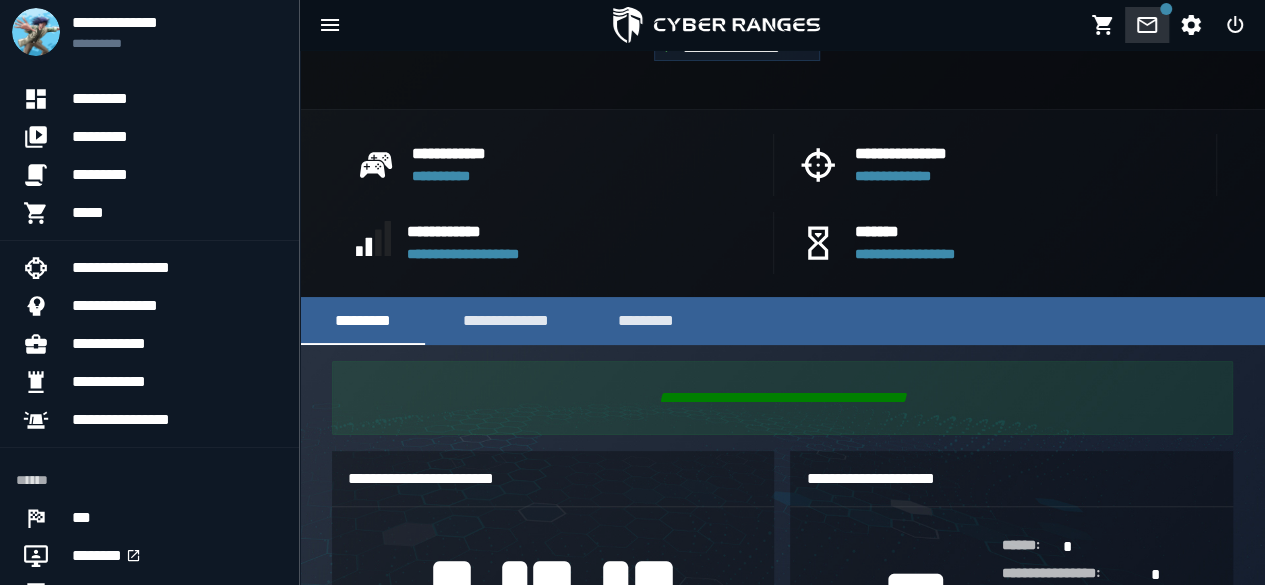 click 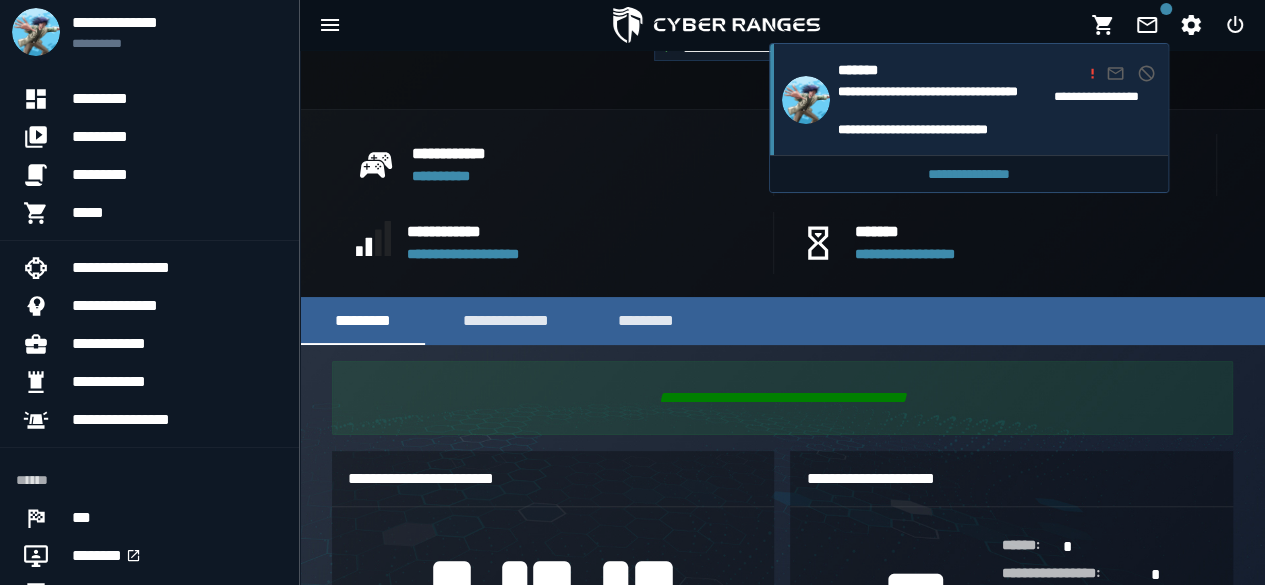 click on "**********" at bounding box center [942, 129] 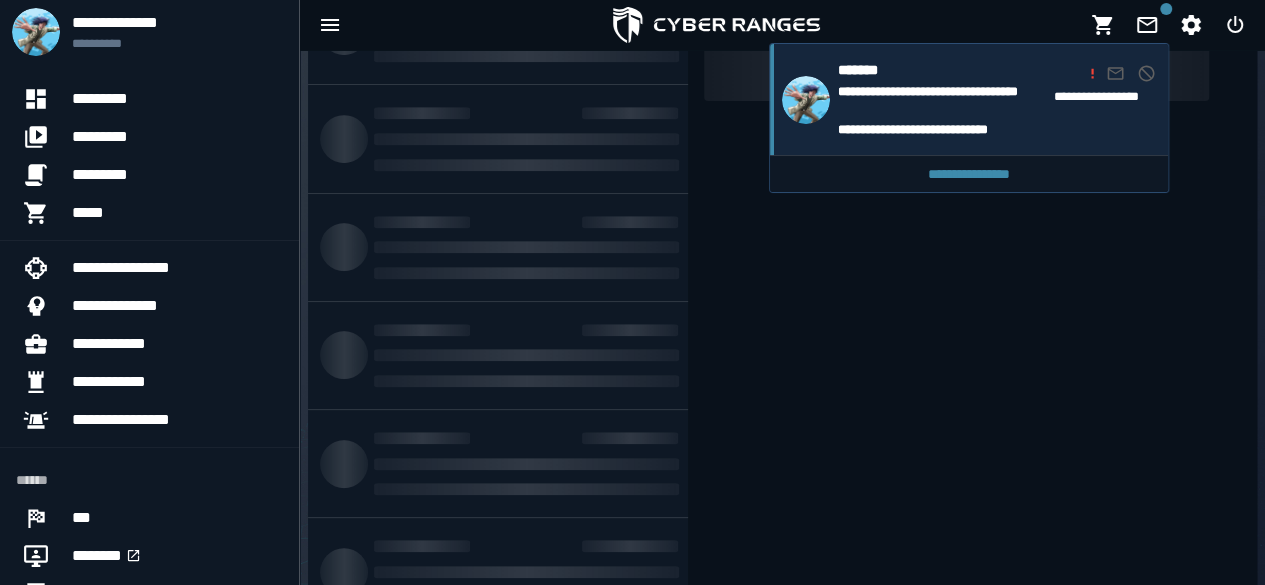 scroll, scrollTop: 0, scrollLeft: 0, axis: both 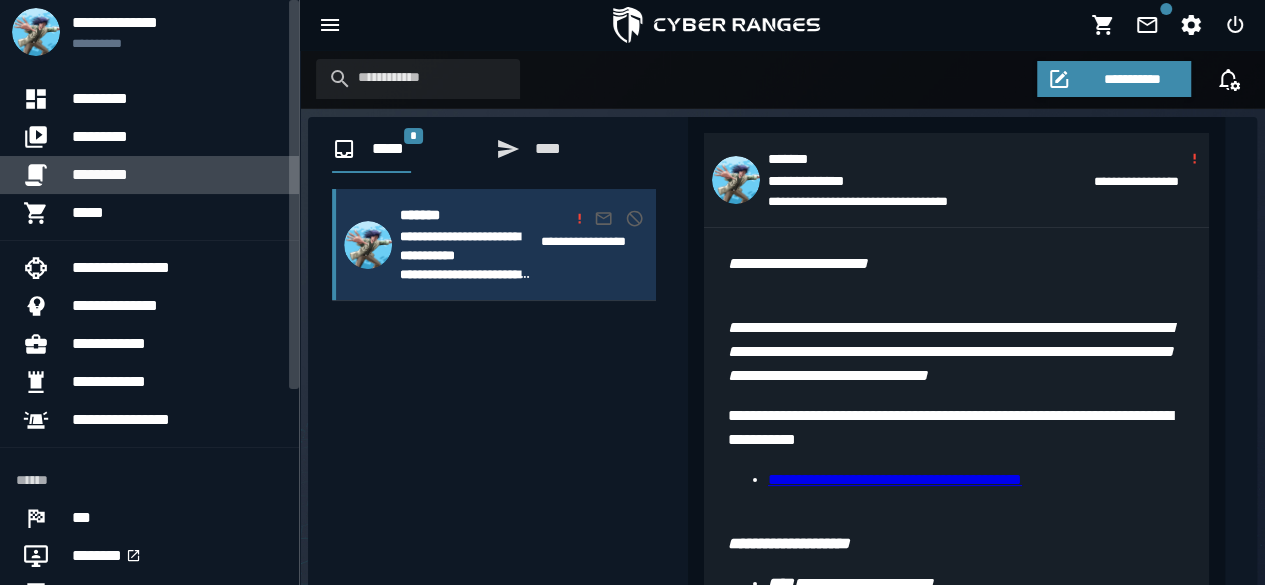 click on "*********" at bounding box center (177, 175) 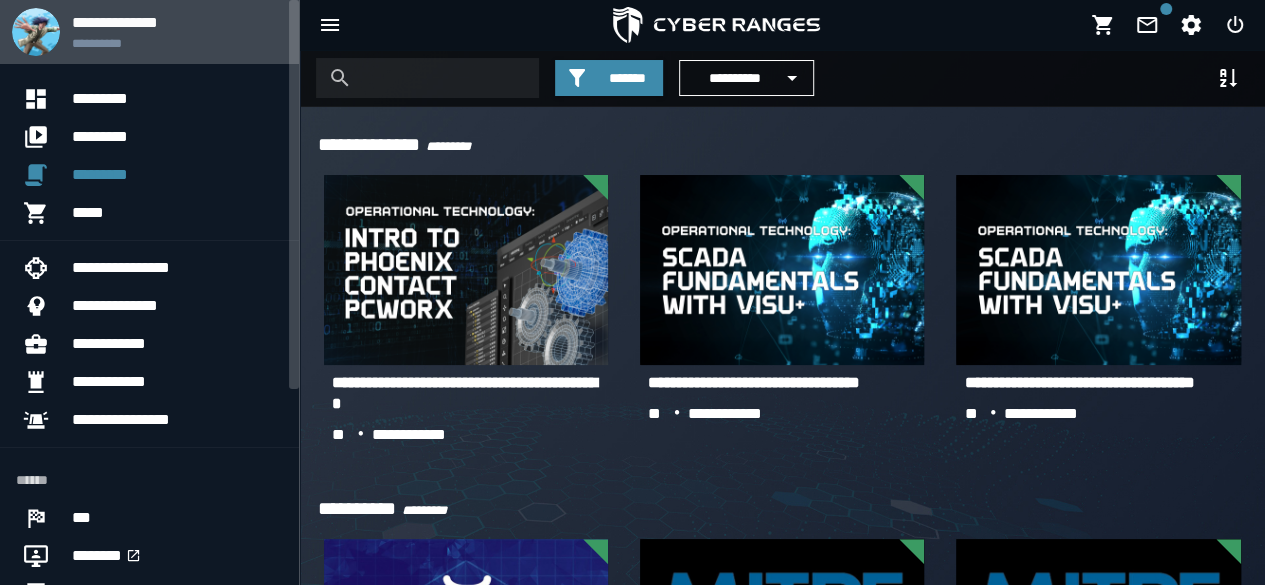 click on "**********" at bounding box center [177, 43] 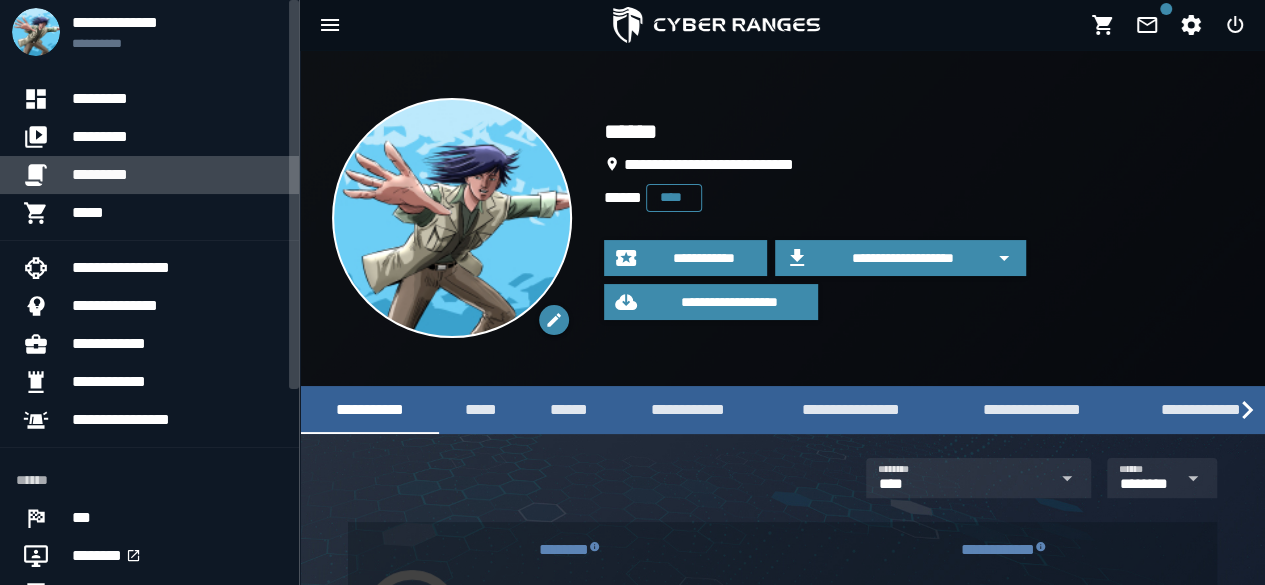 click on "*********" 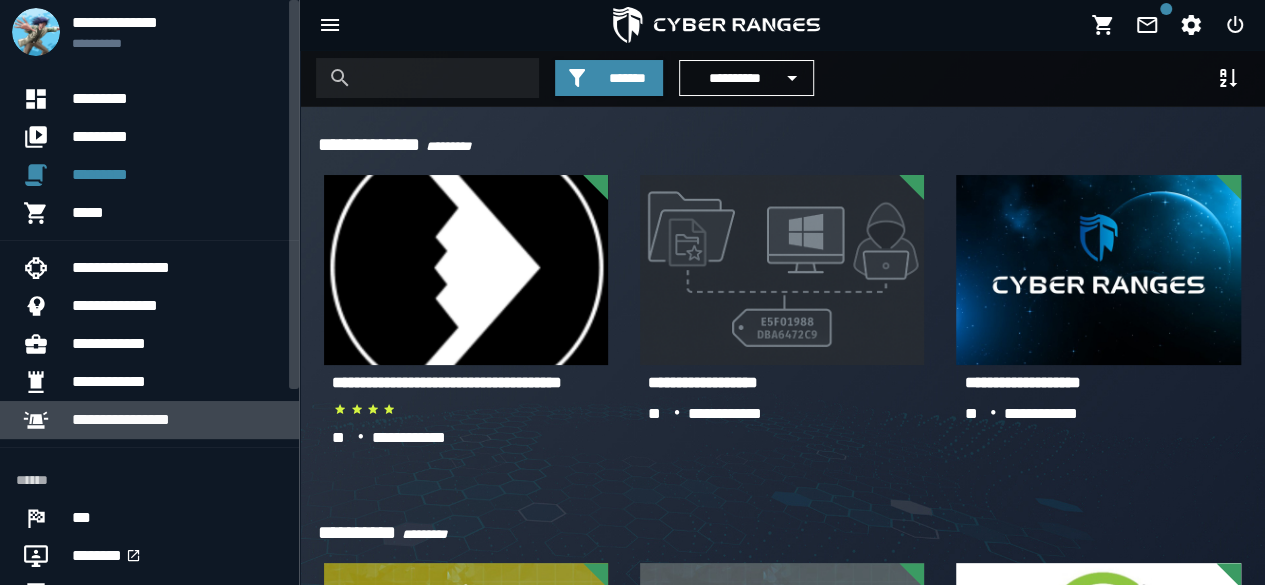 click on "**********" at bounding box center (177, 420) 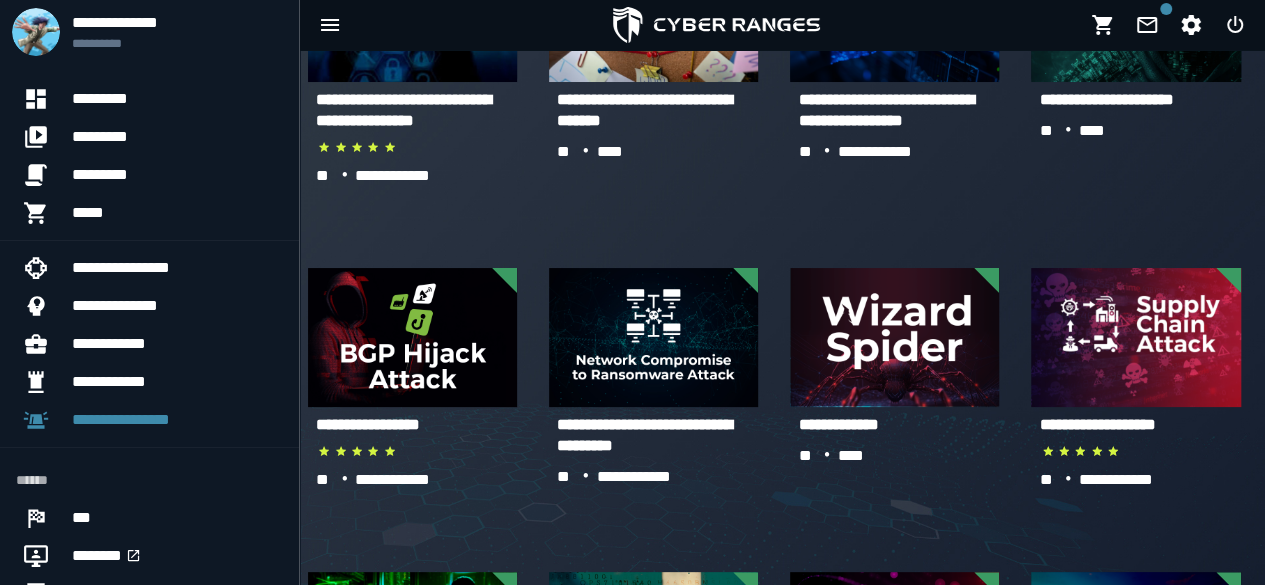 scroll, scrollTop: 600, scrollLeft: 0, axis: vertical 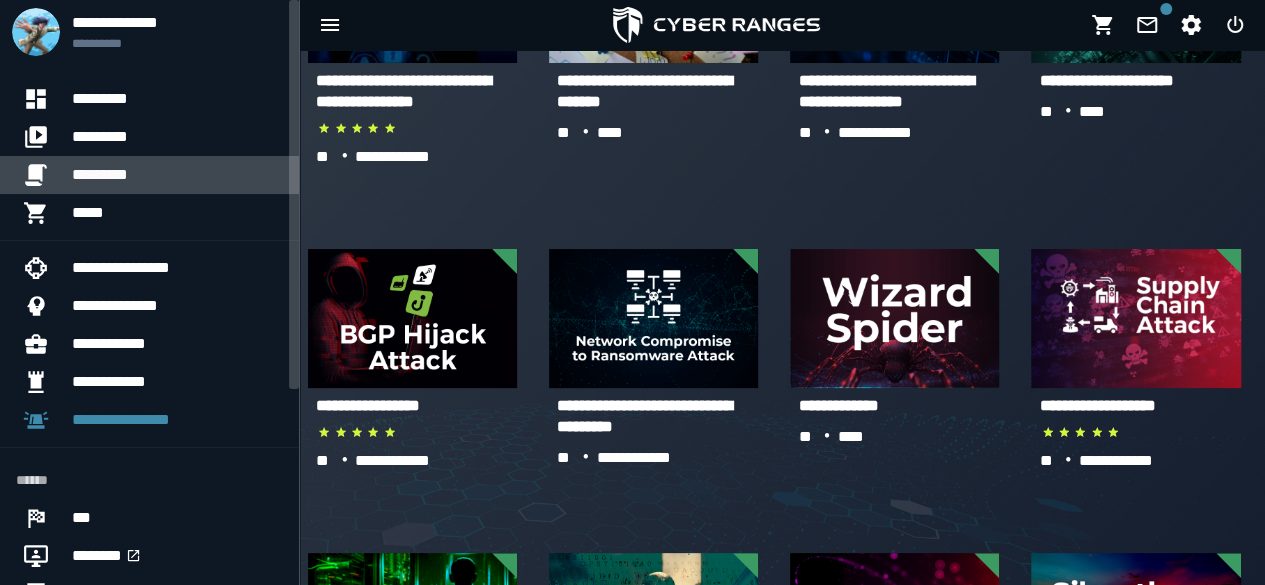 click on "*********" at bounding box center (177, 175) 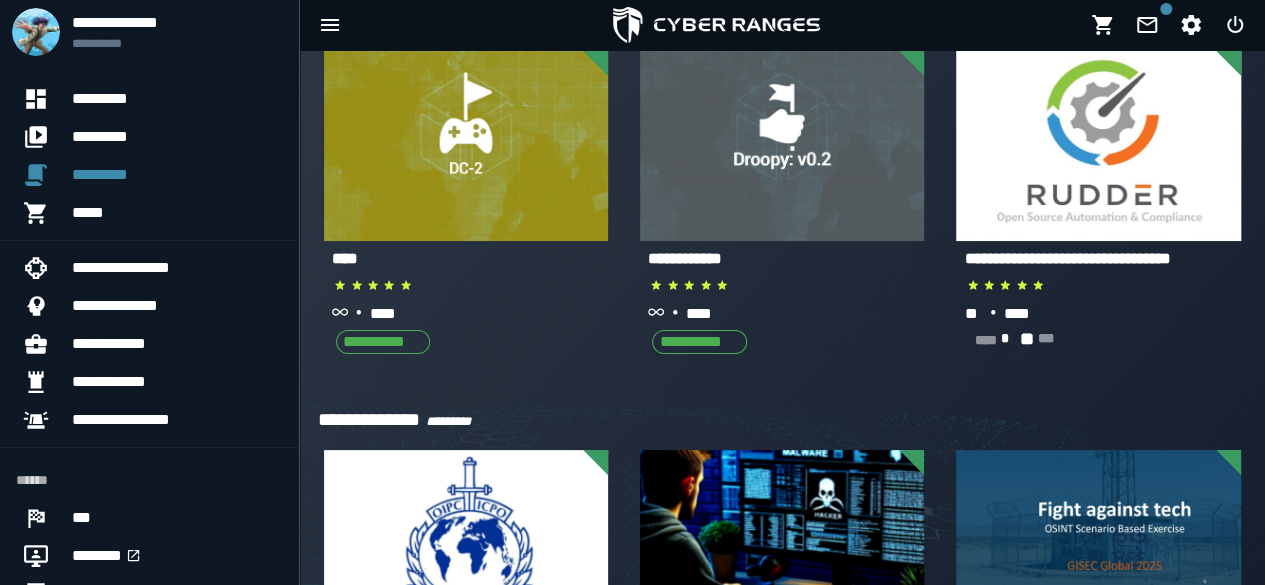 scroll, scrollTop: 1024, scrollLeft: 0, axis: vertical 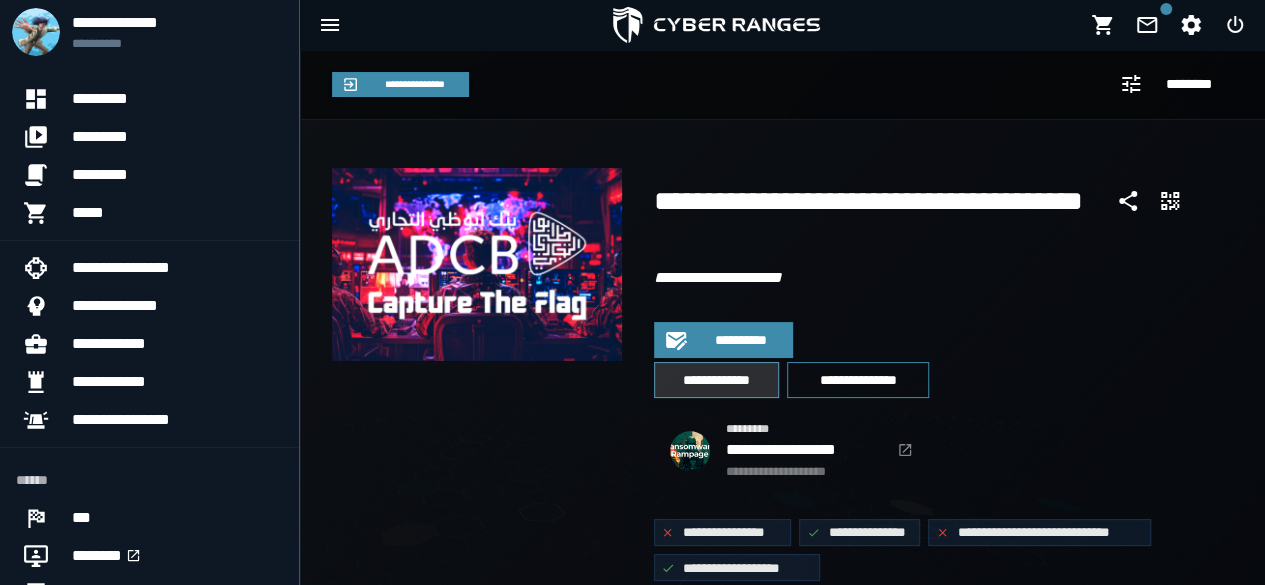 click on "**********" at bounding box center (717, 380) 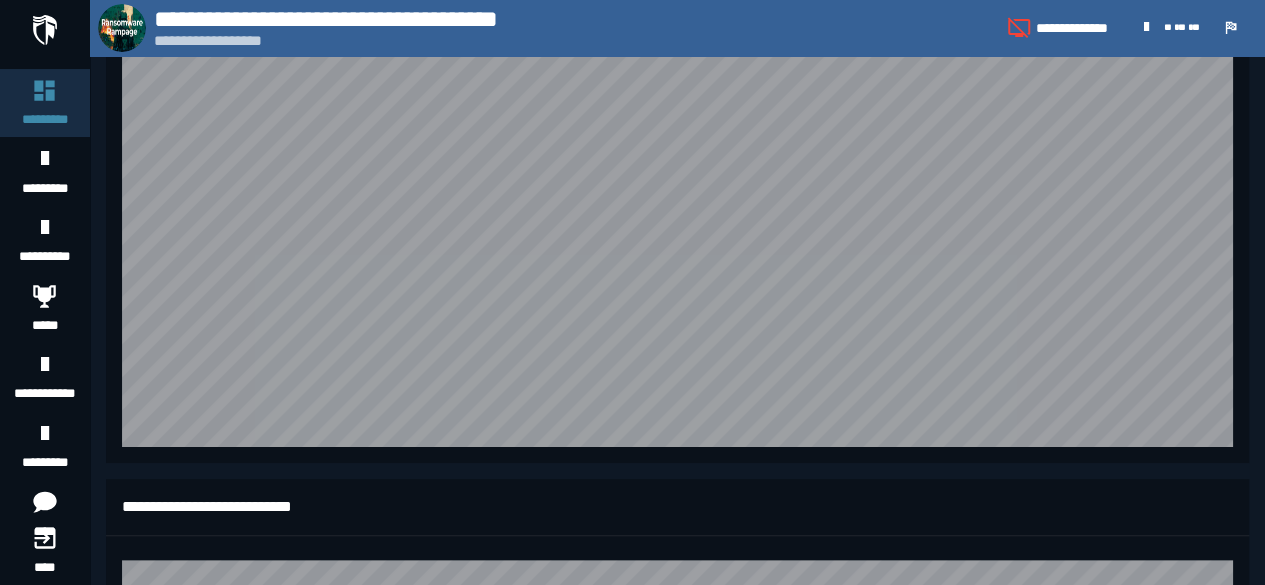 scroll, scrollTop: 0, scrollLeft: 0, axis: both 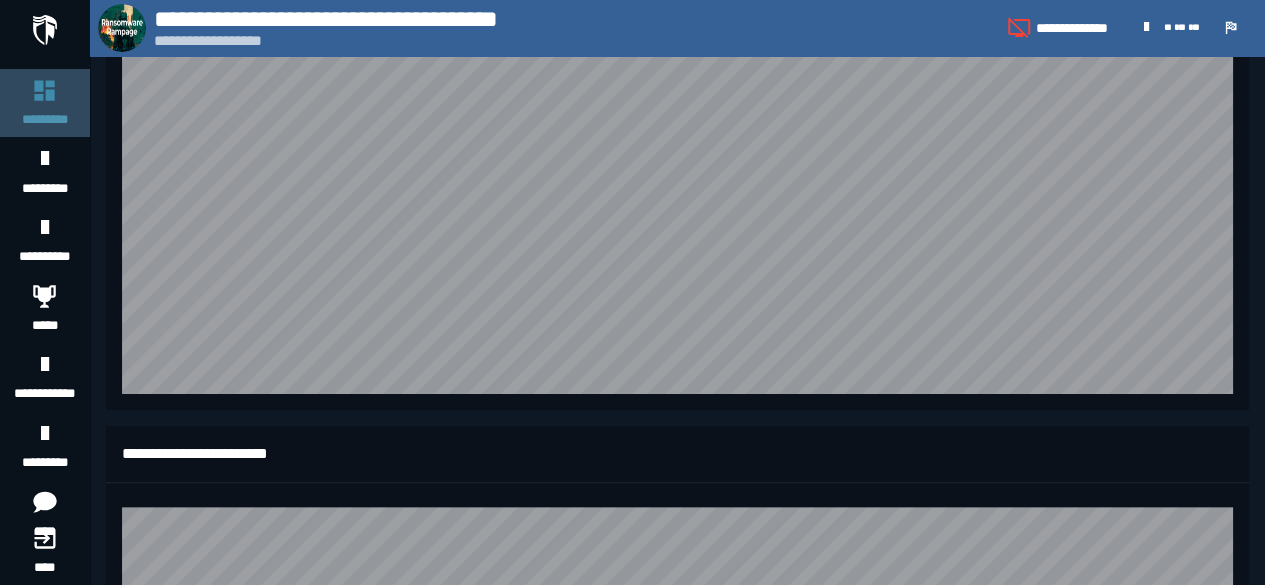 click on "*********" at bounding box center [45, 119] 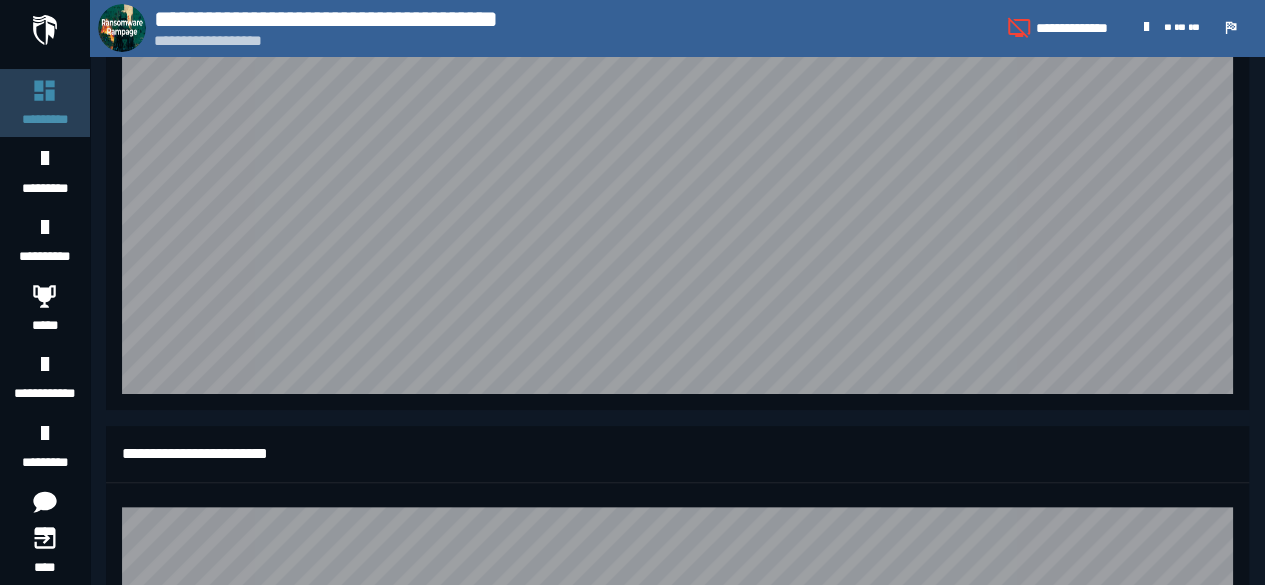 scroll, scrollTop: 0, scrollLeft: 0, axis: both 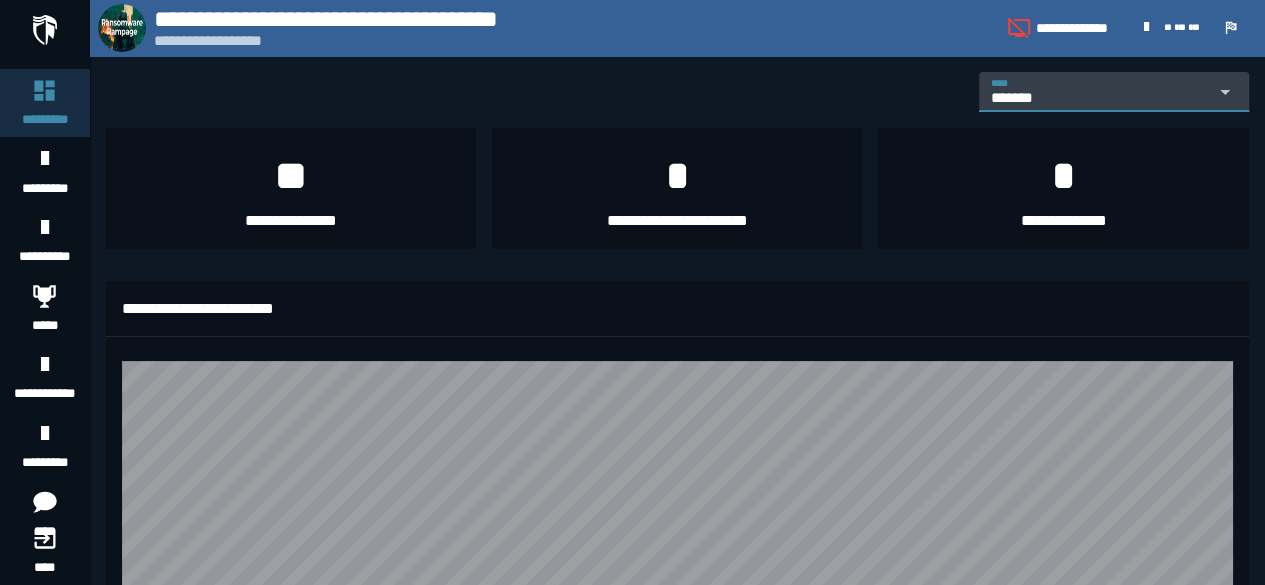 click 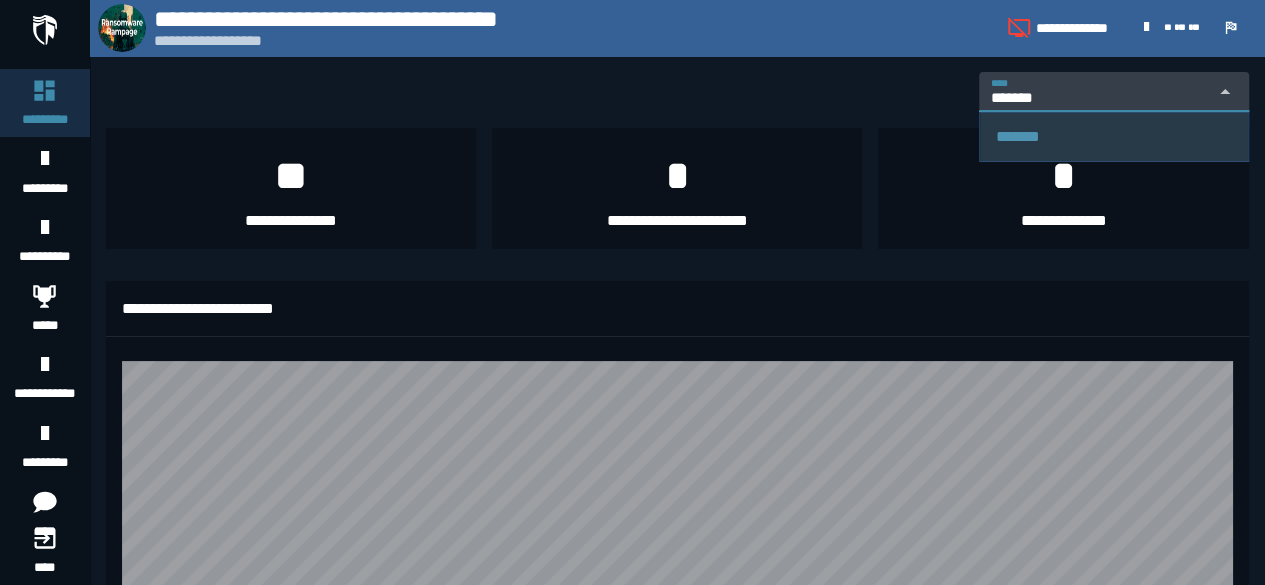 click 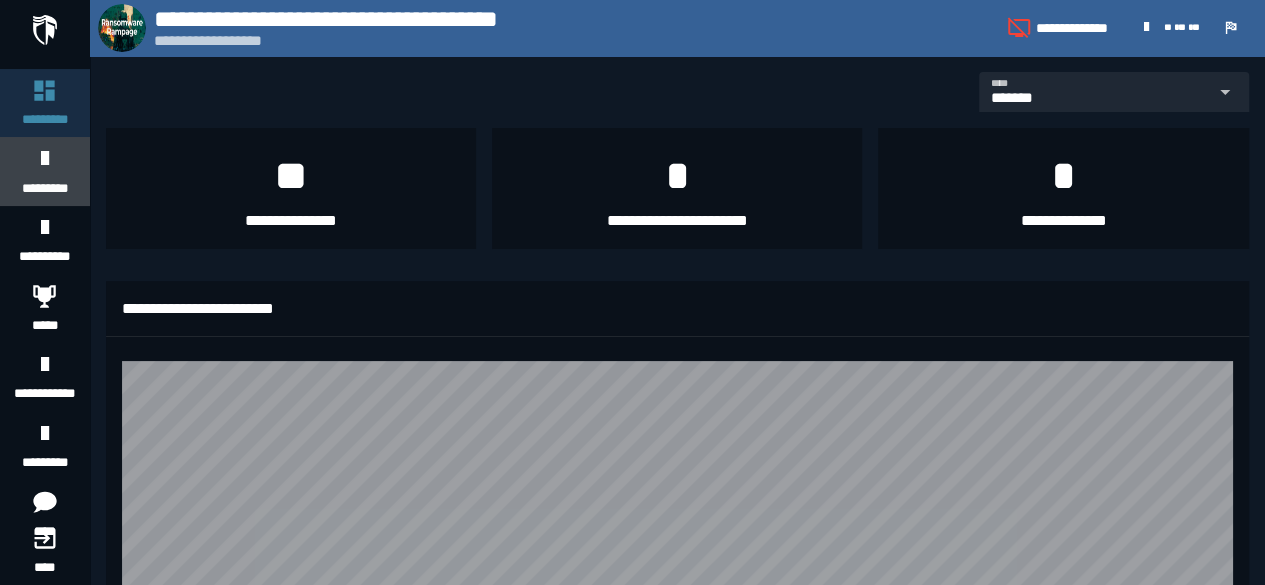 scroll, scrollTop: 0, scrollLeft: 0, axis: both 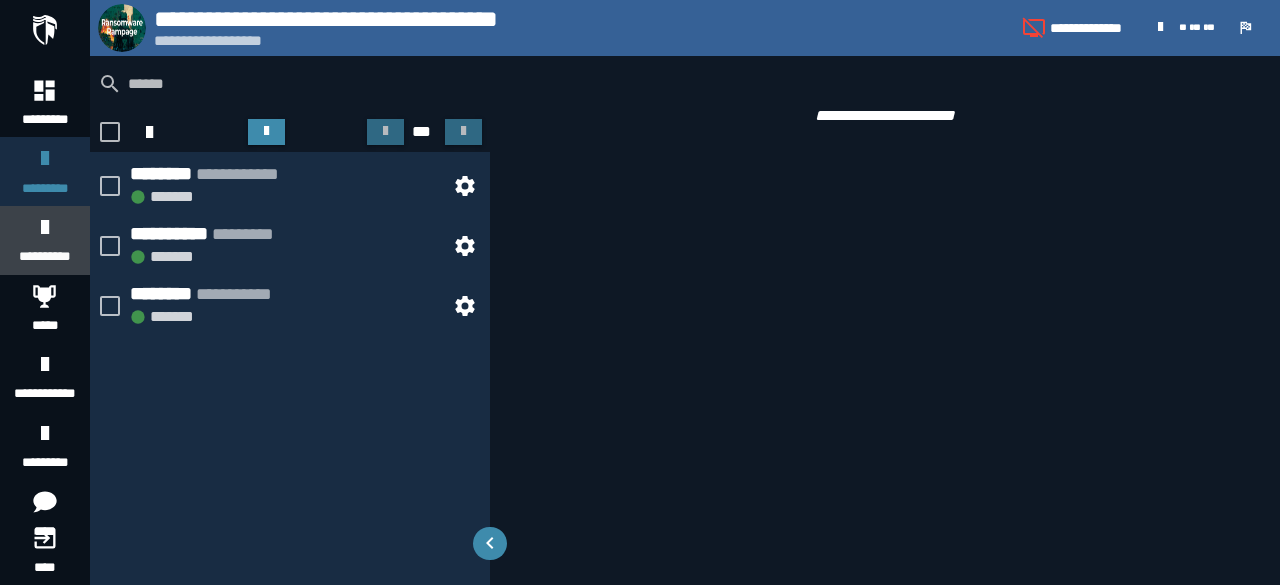 click at bounding box center (44, 227) 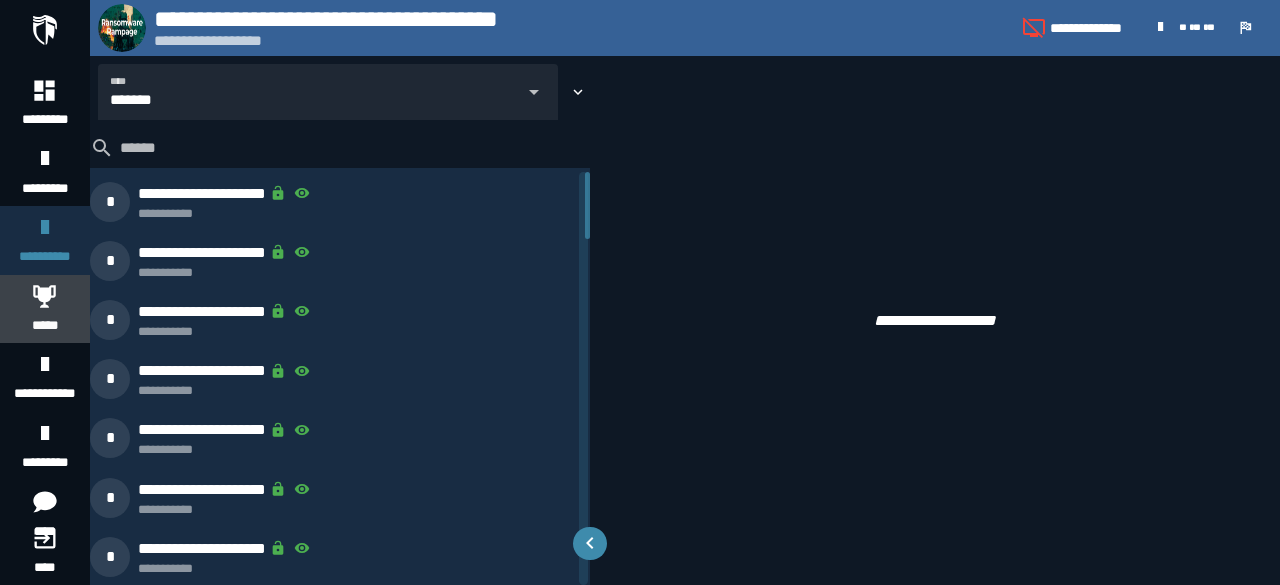 click 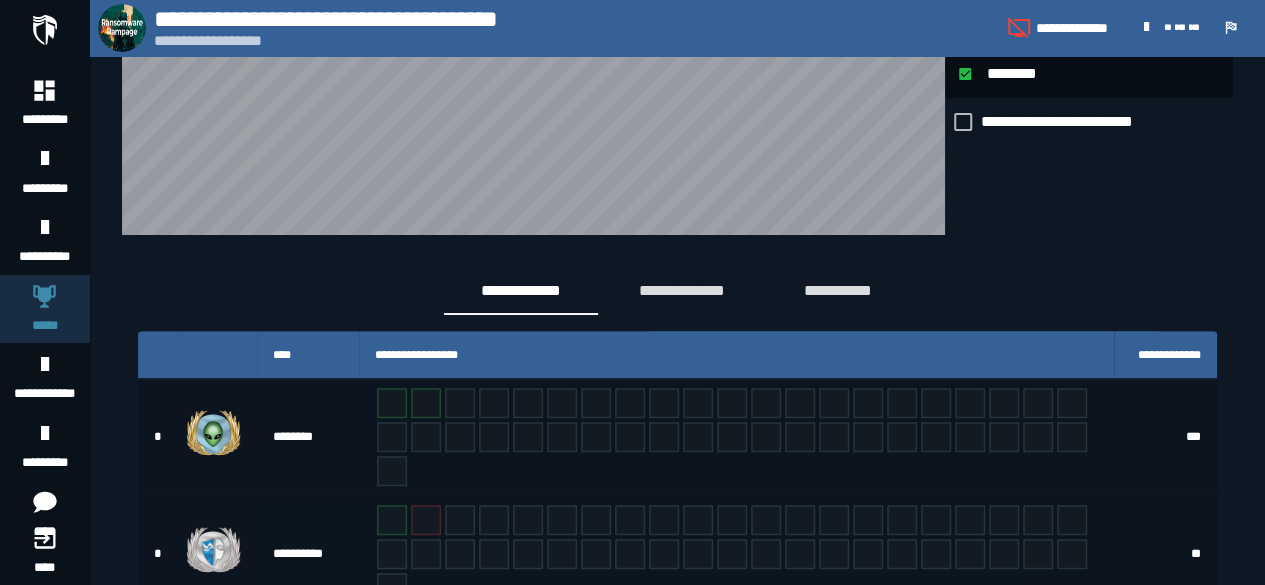 scroll, scrollTop: 240, scrollLeft: 0, axis: vertical 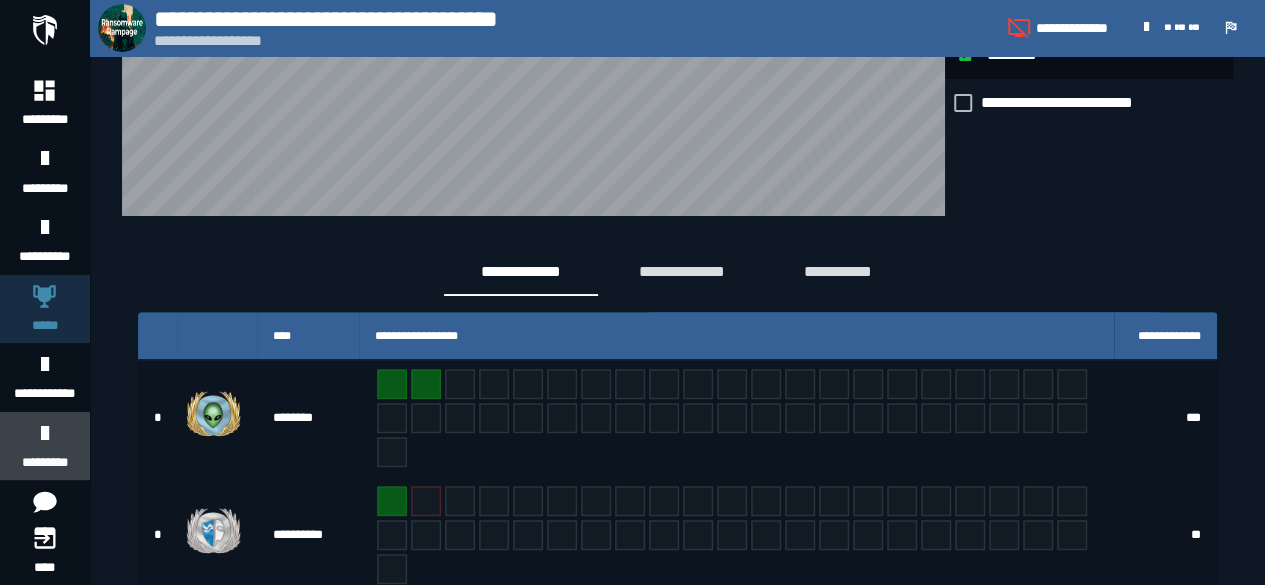 click at bounding box center [44, 433] 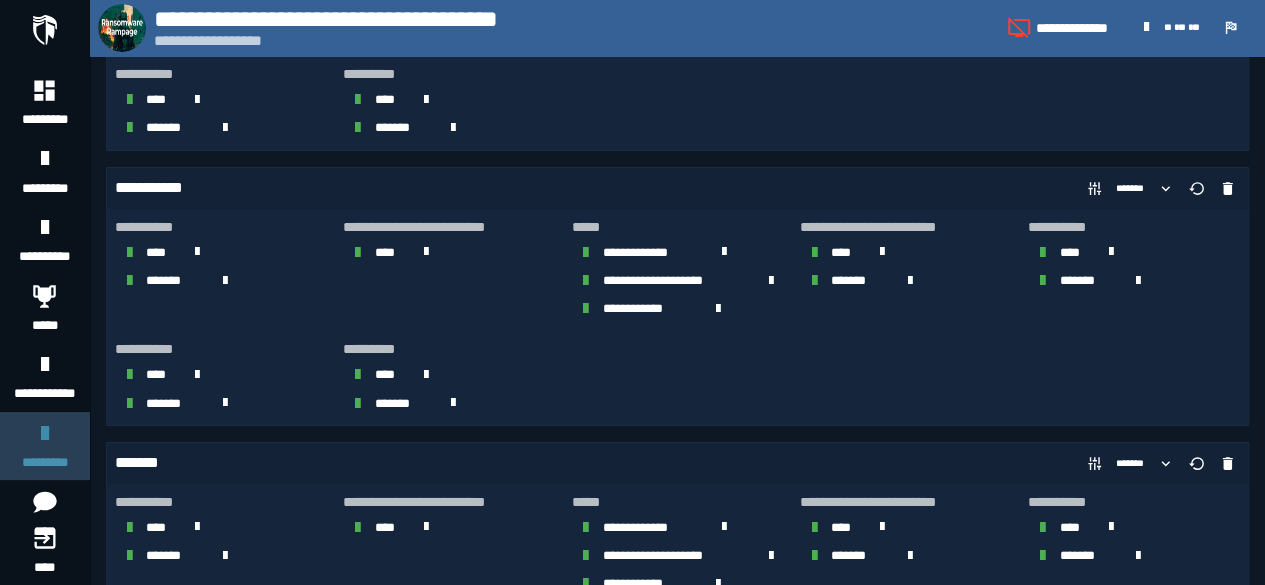 scroll, scrollTop: 0, scrollLeft: 0, axis: both 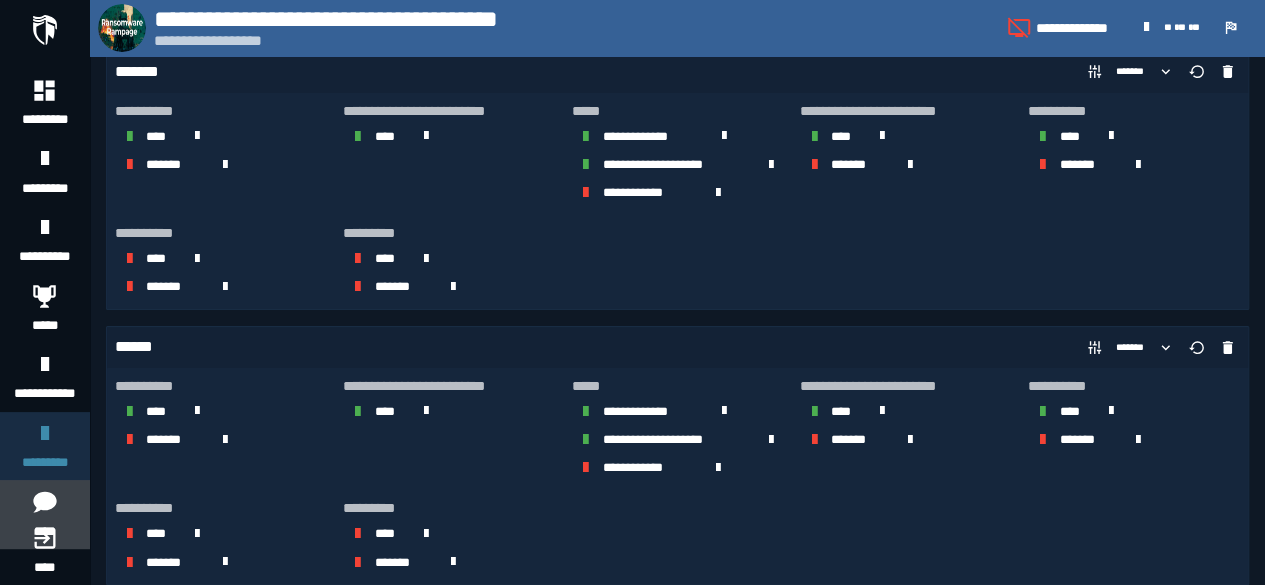 click on "****" 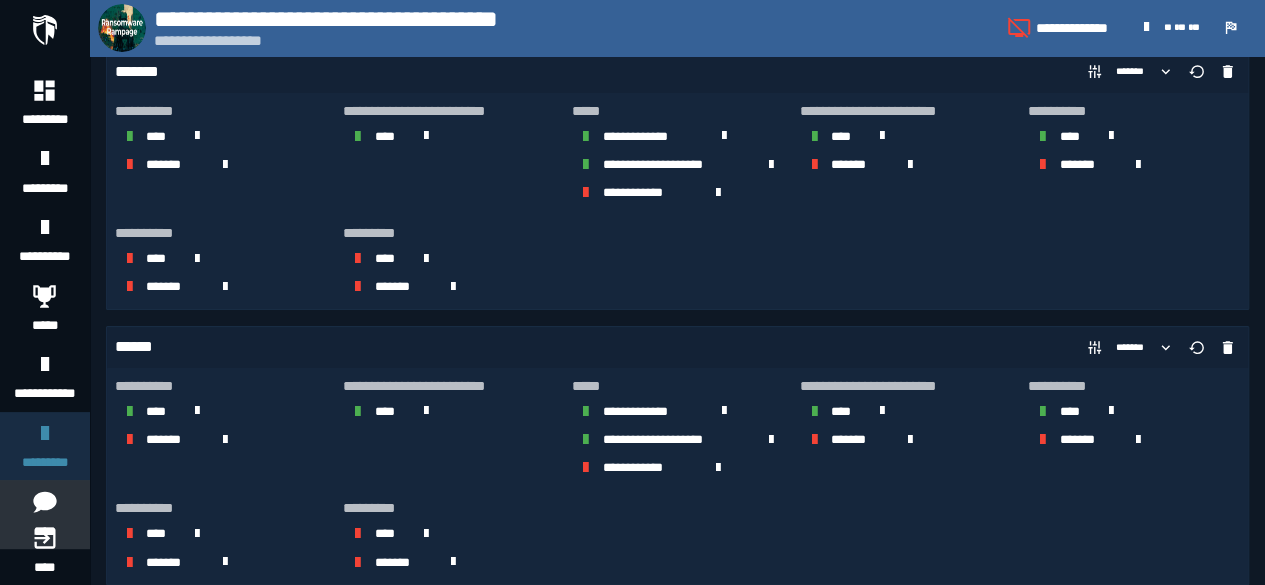 scroll, scrollTop: 0, scrollLeft: 0, axis: both 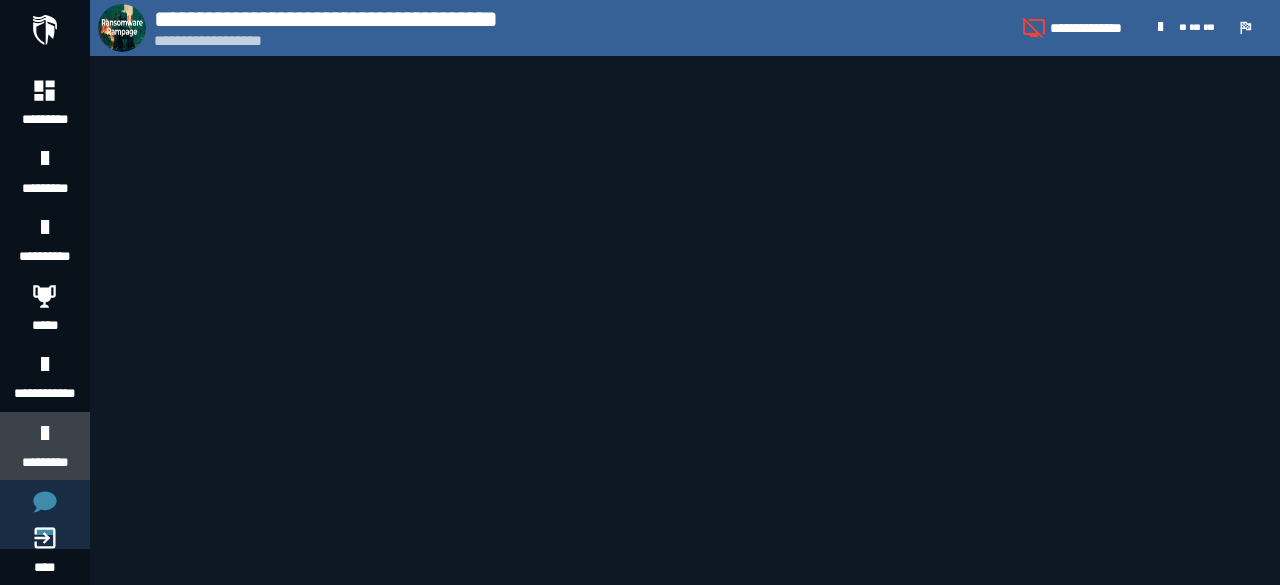 click at bounding box center [44, 433] 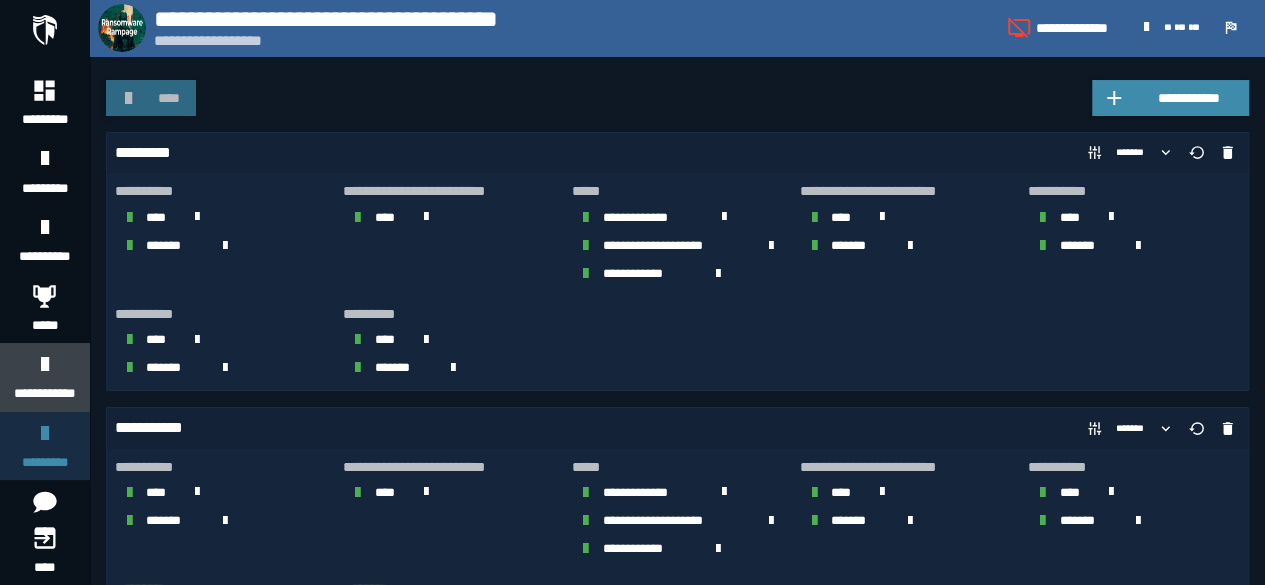 click on "**********" at bounding box center [45, 377] 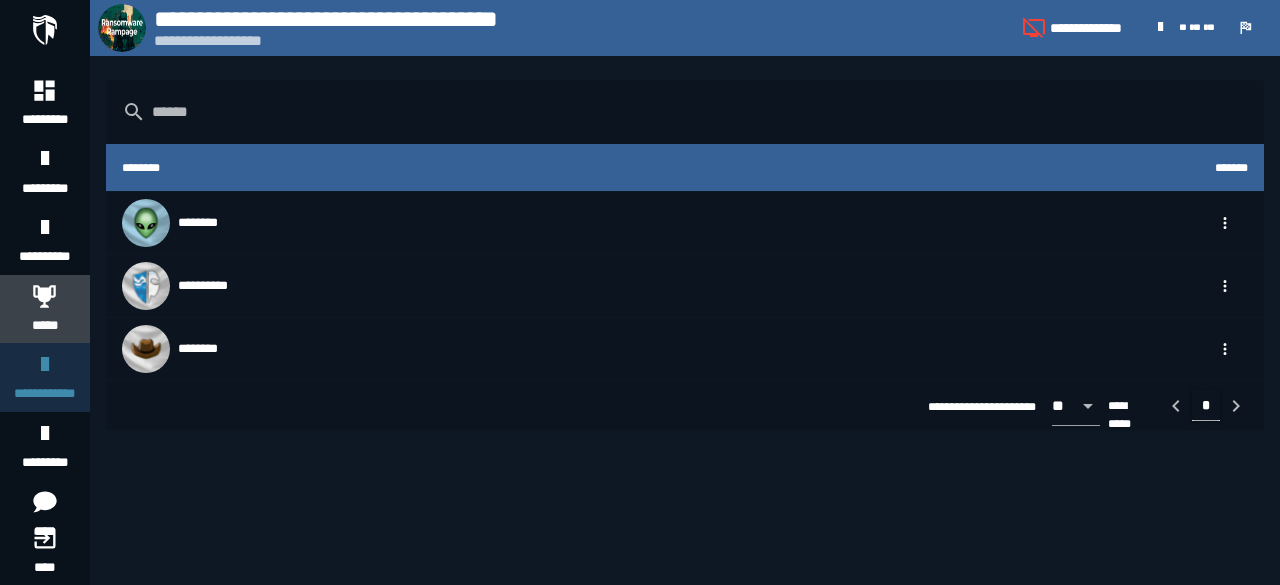 click 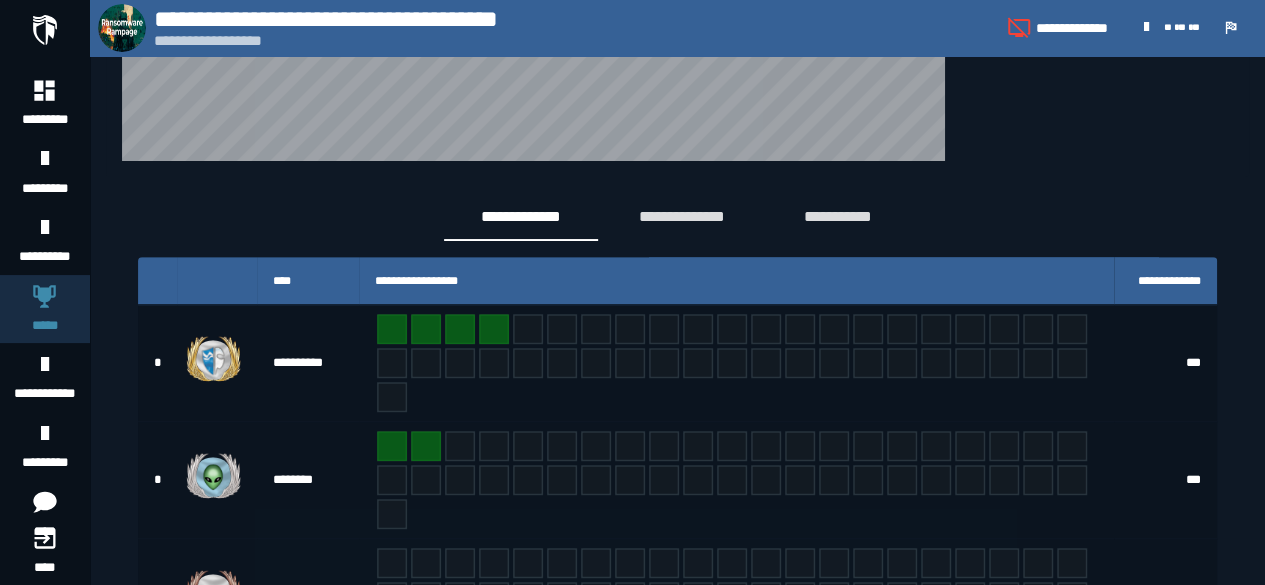 scroll, scrollTop: 320, scrollLeft: 0, axis: vertical 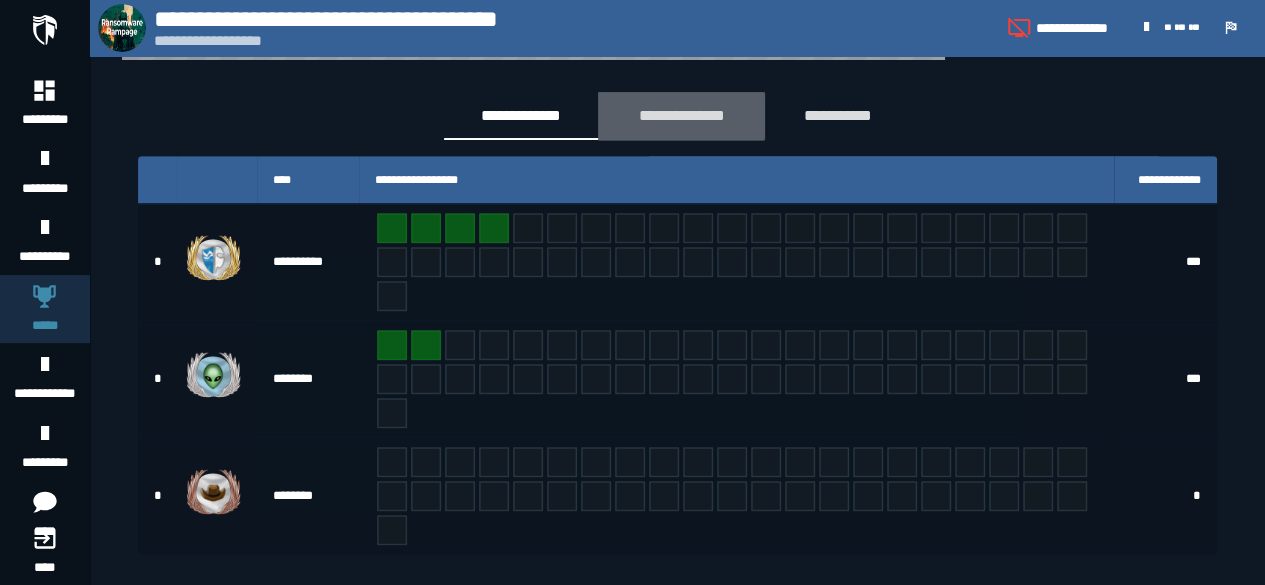 click on "**********" at bounding box center [681, 115] 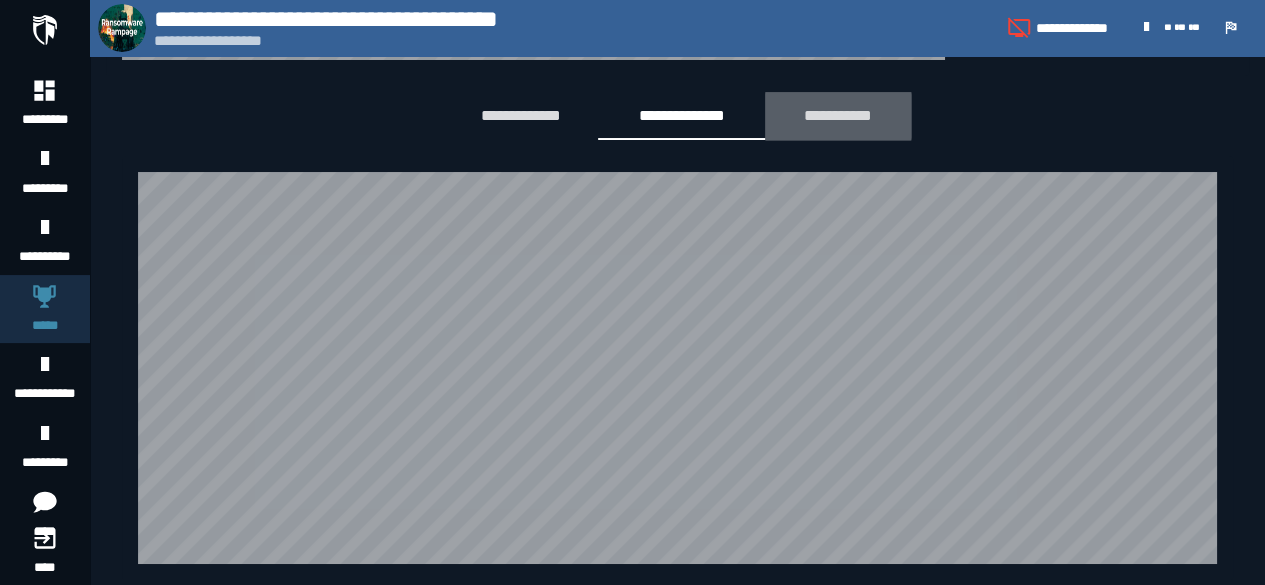 click on "**********" at bounding box center (838, 115) 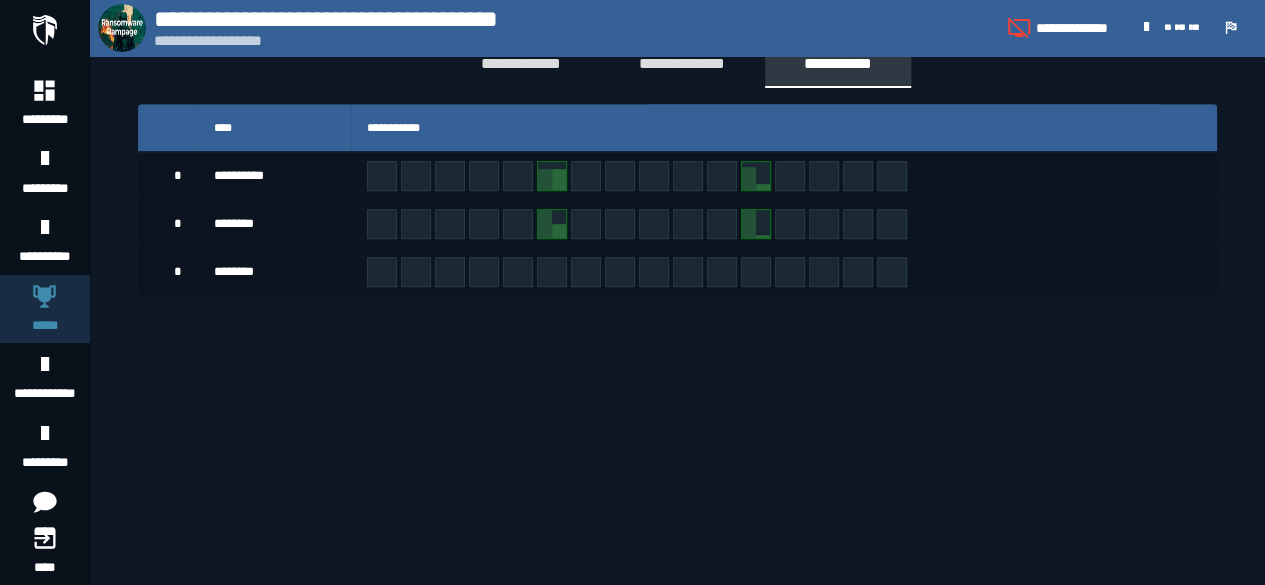 scroll, scrollTop: 190, scrollLeft: 0, axis: vertical 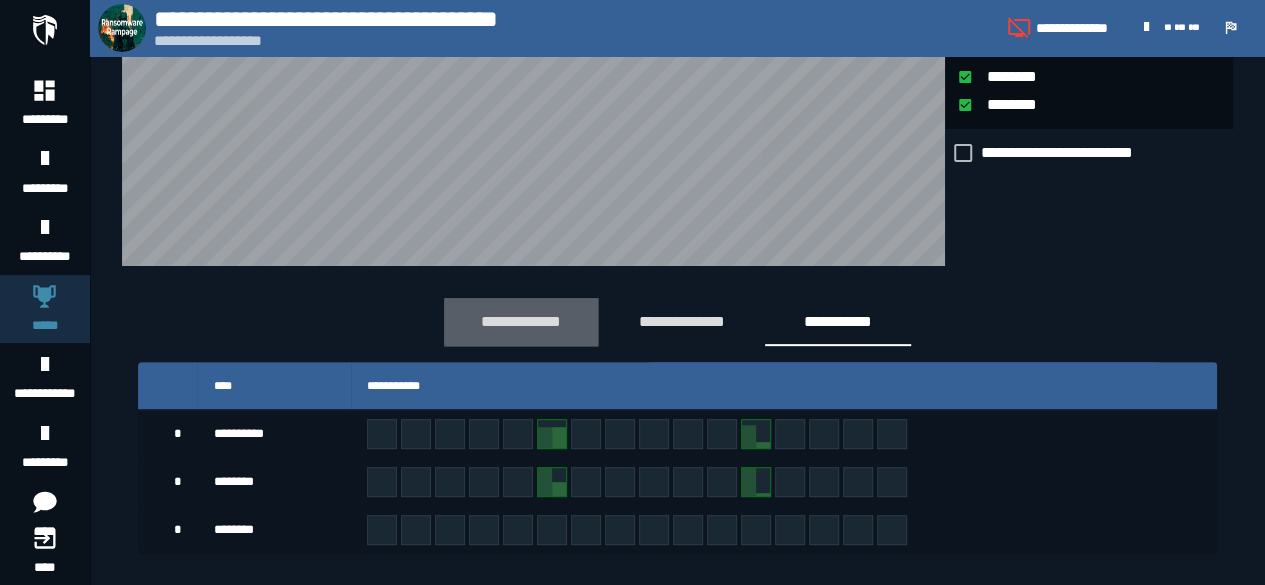 click on "**********" at bounding box center (521, 321) 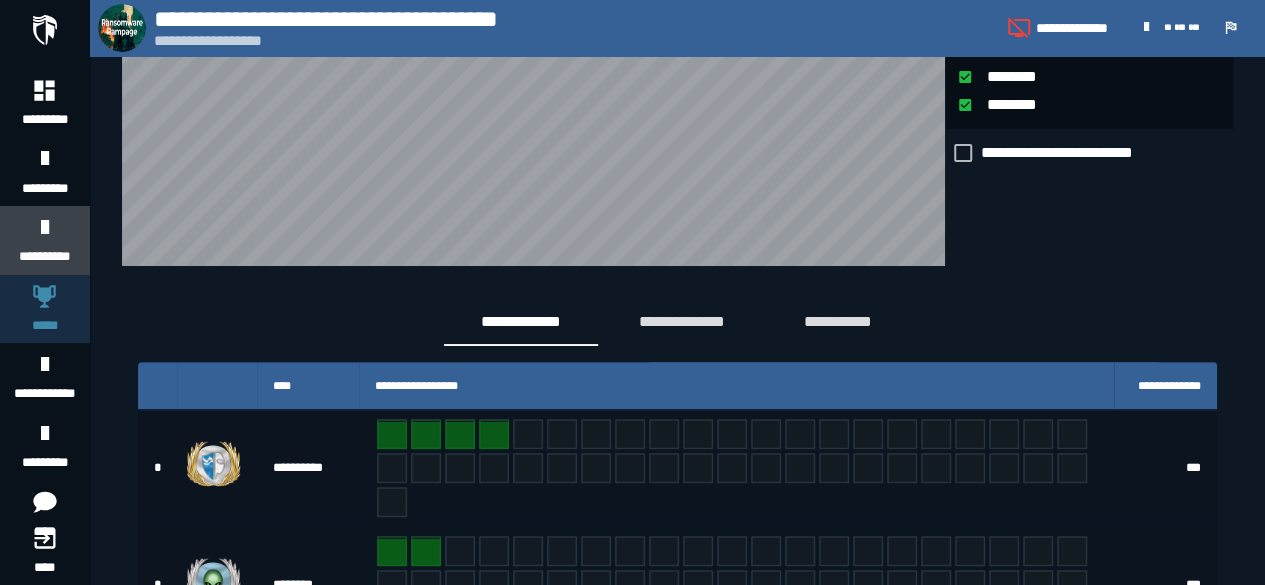 click on "**********" 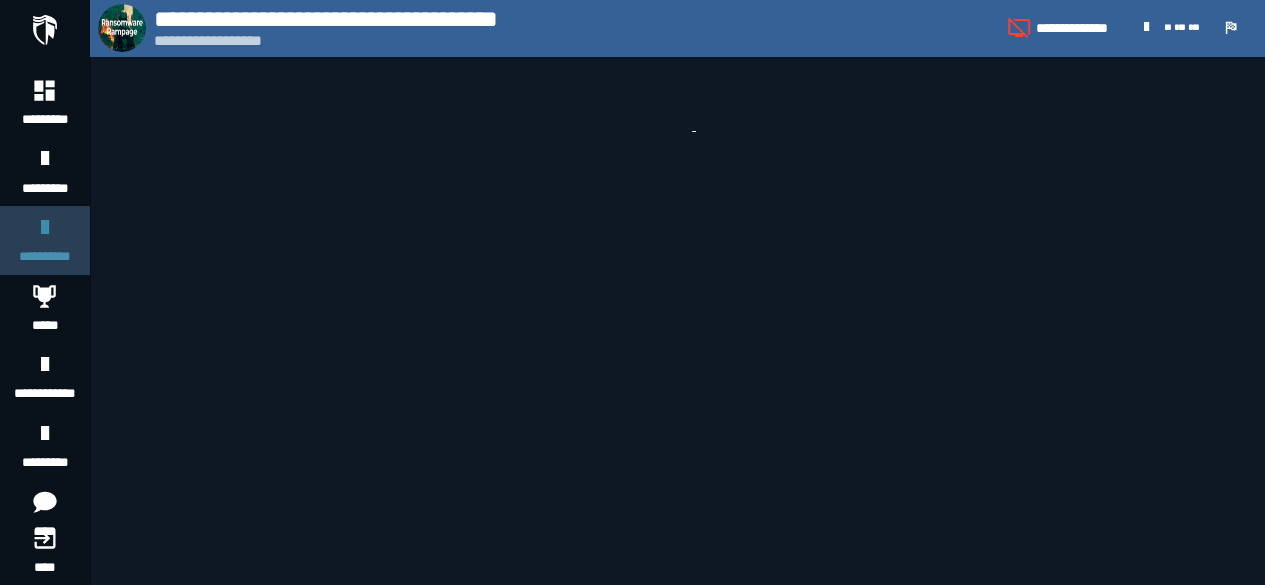 scroll, scrollTop: 0, scrollLeft: 0, axis: both 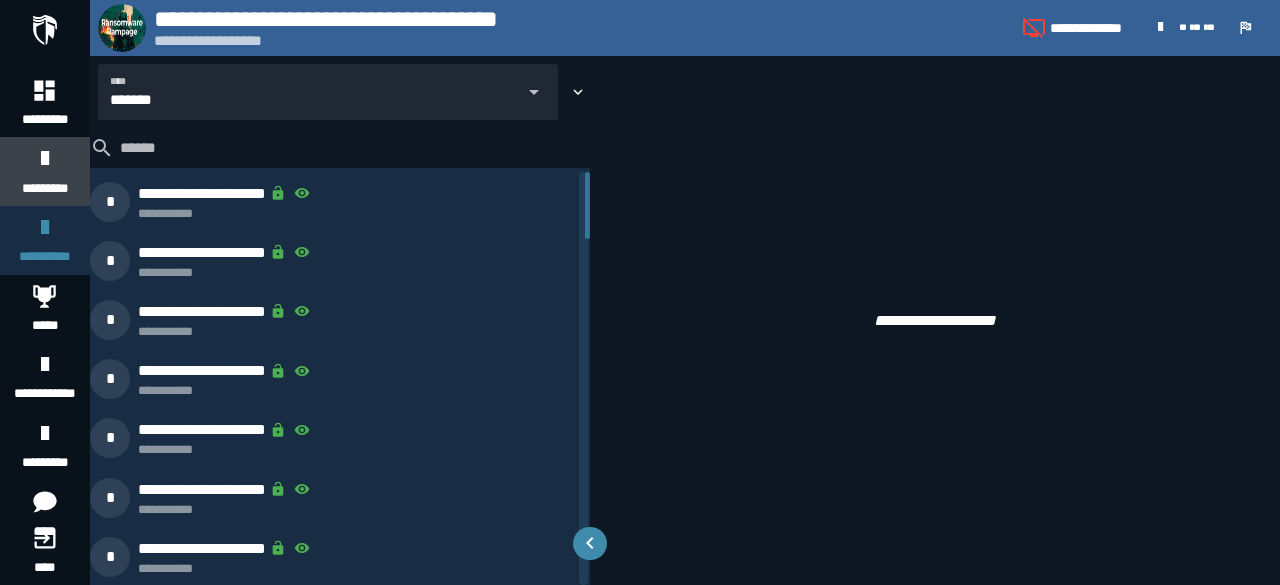 click at bounding box center [44, 158] 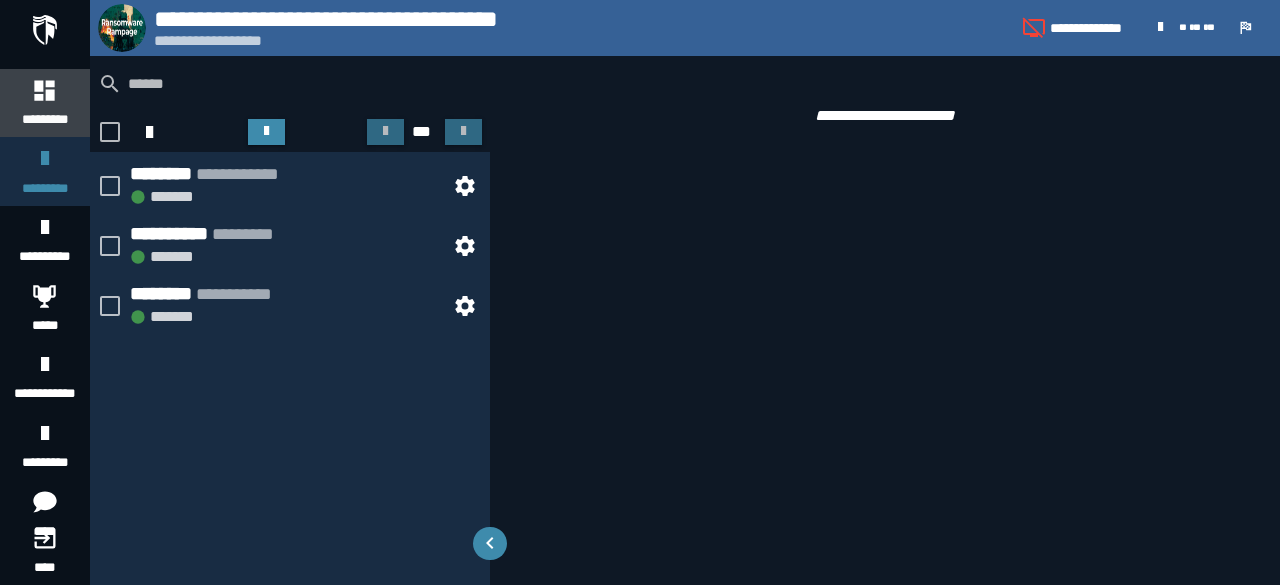 click 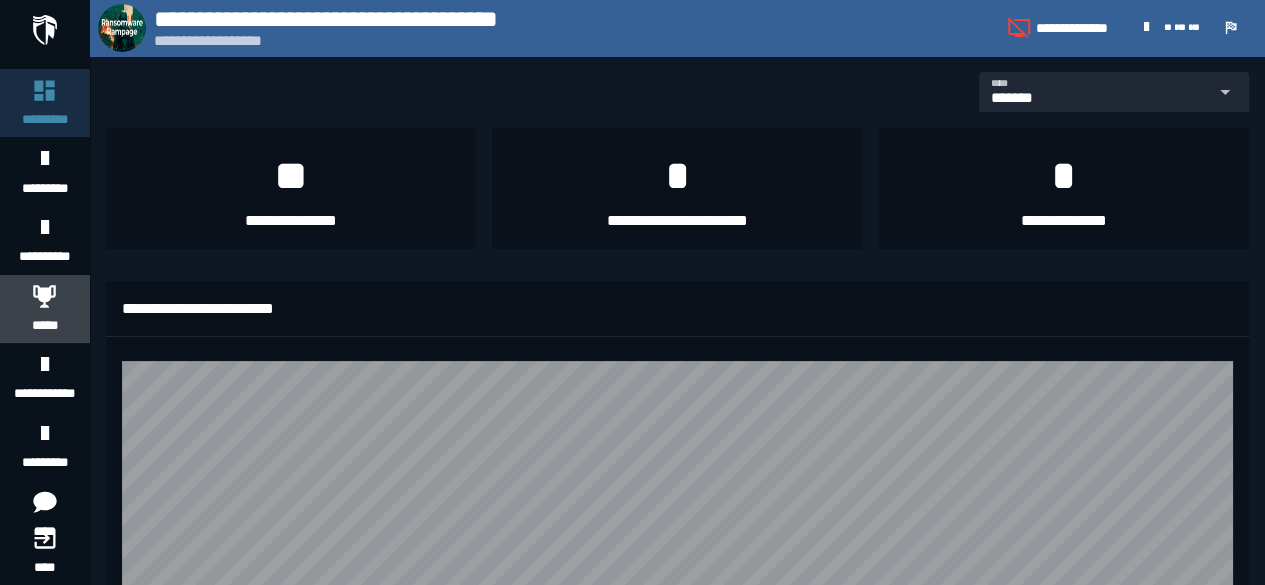 click on "*****" at bounding box center [45, 309] 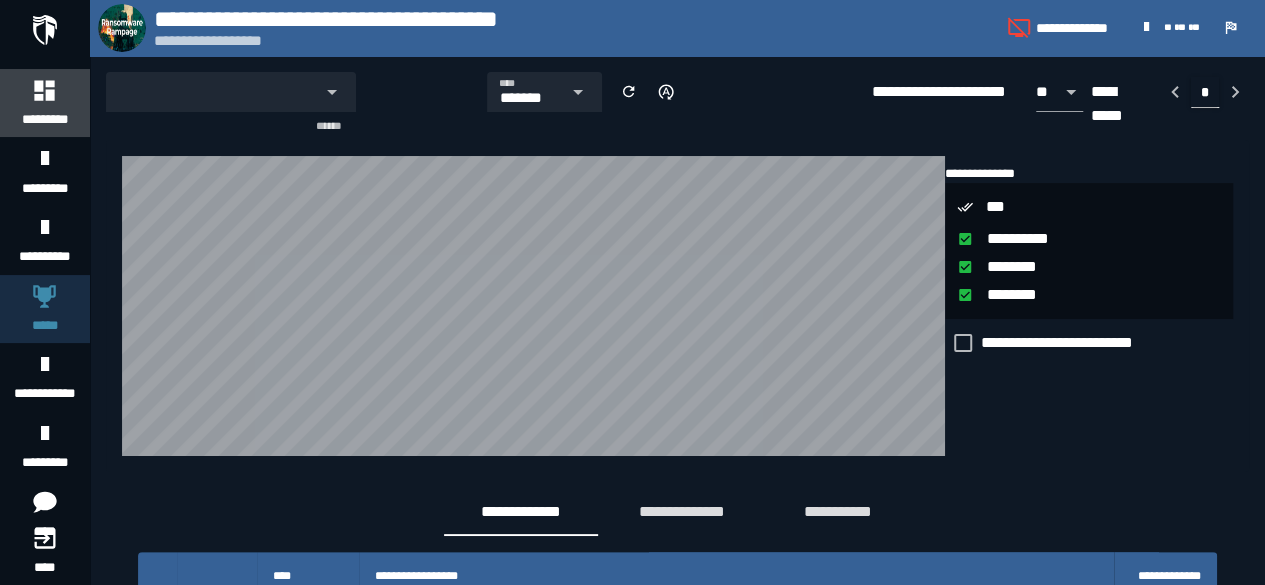click 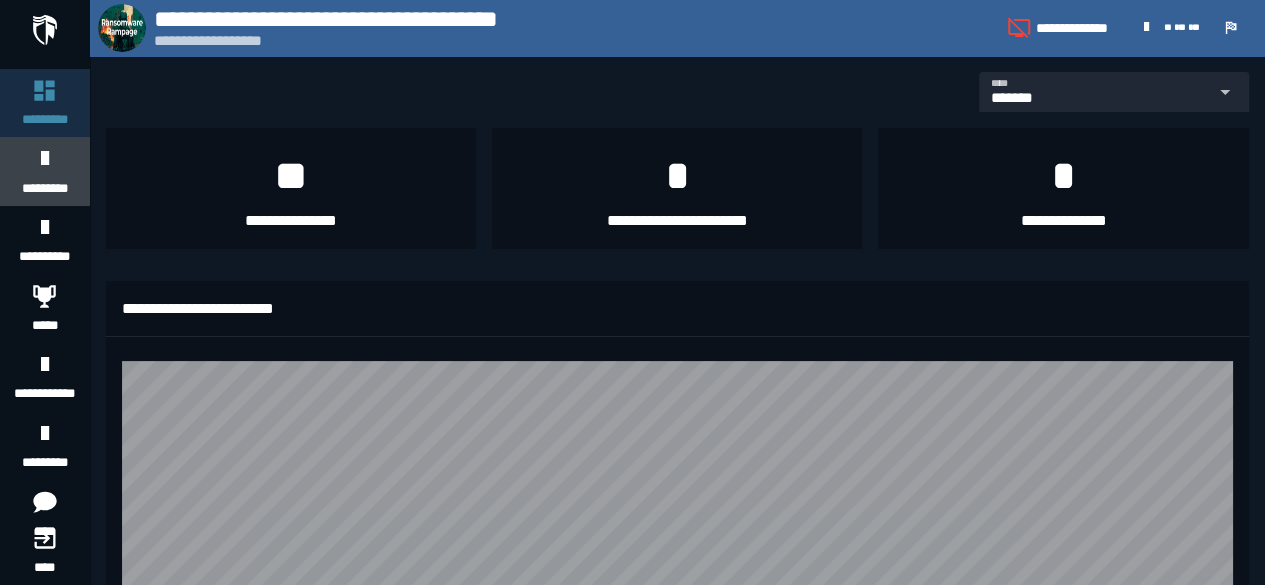 click on "*********" at bounding box center [45, 188] 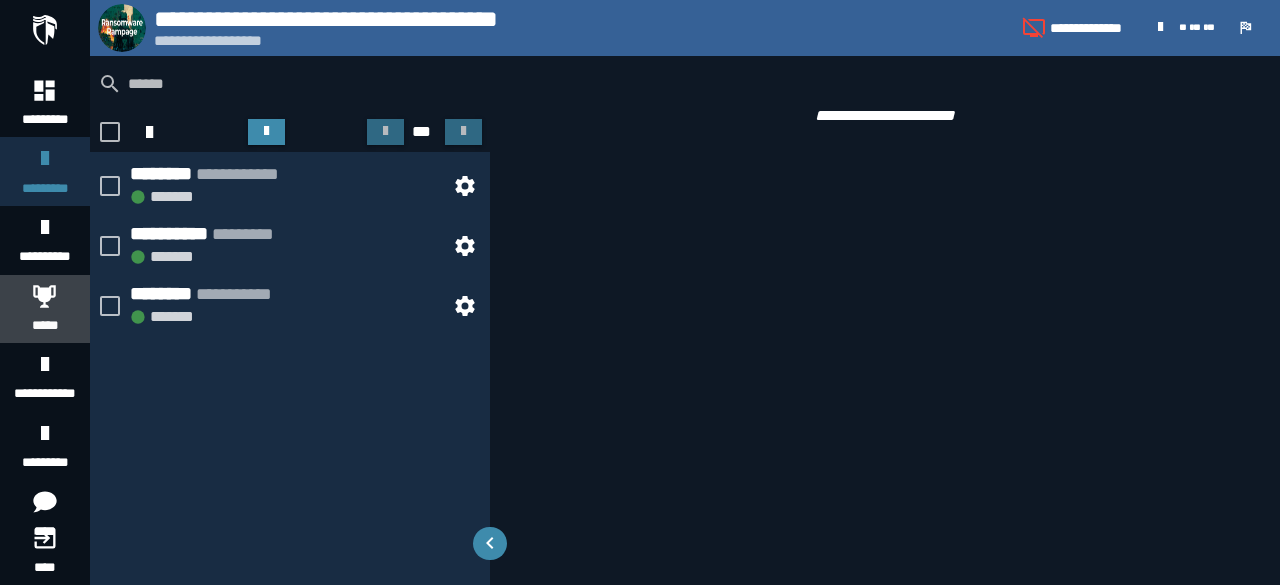 click on "*****" at bounding box center [45, 309] 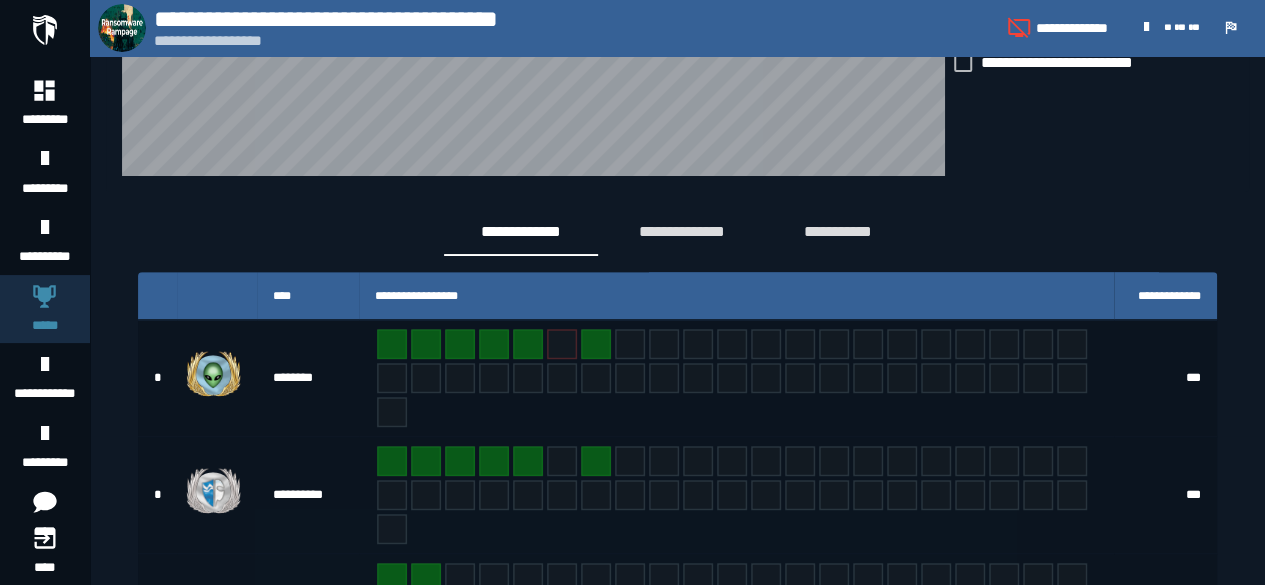 scroll, scrollTop: 320, scrollLeft: 0, axis: vertical 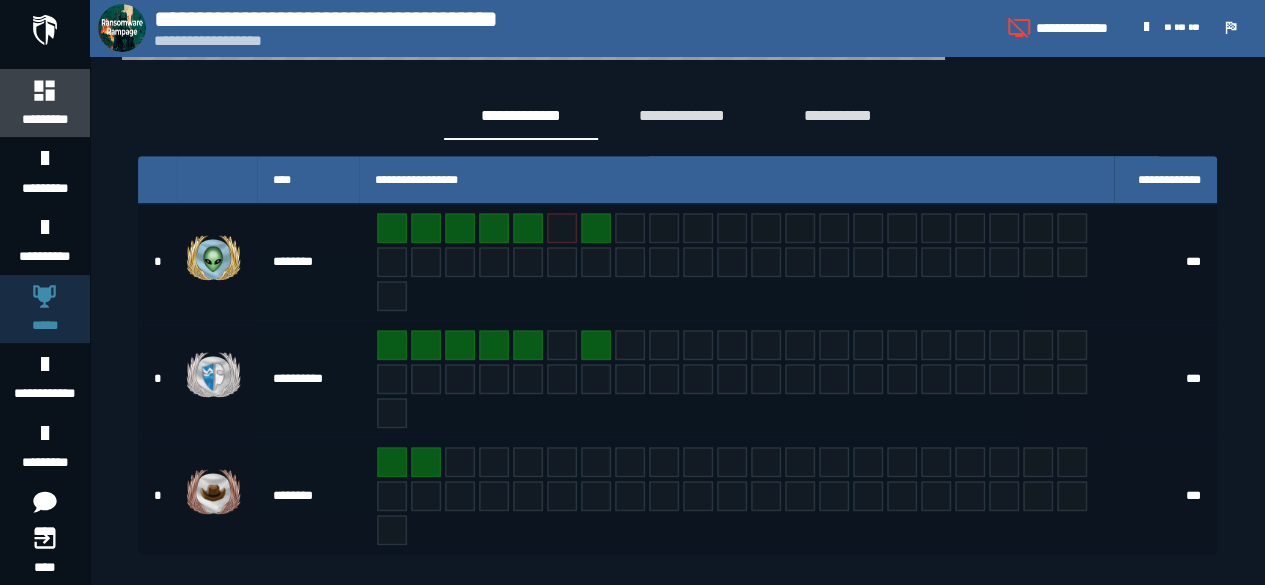 click on "*********" at bounding box center [45, 103] 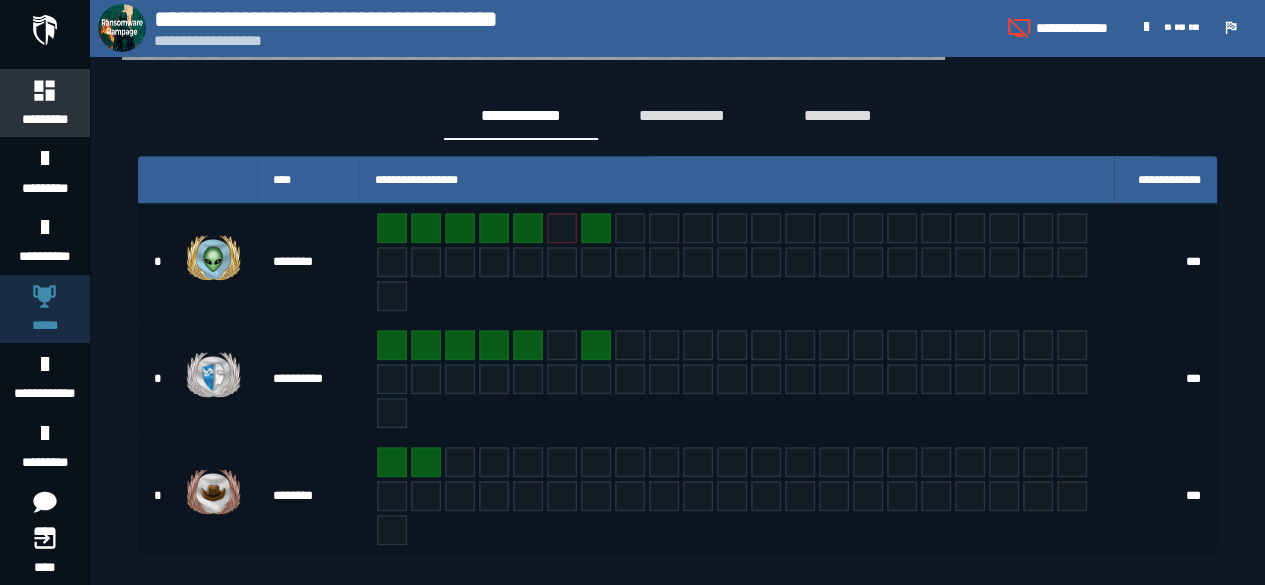 scroll, scrollTop: 0, scrollLeft: 0, axis: both 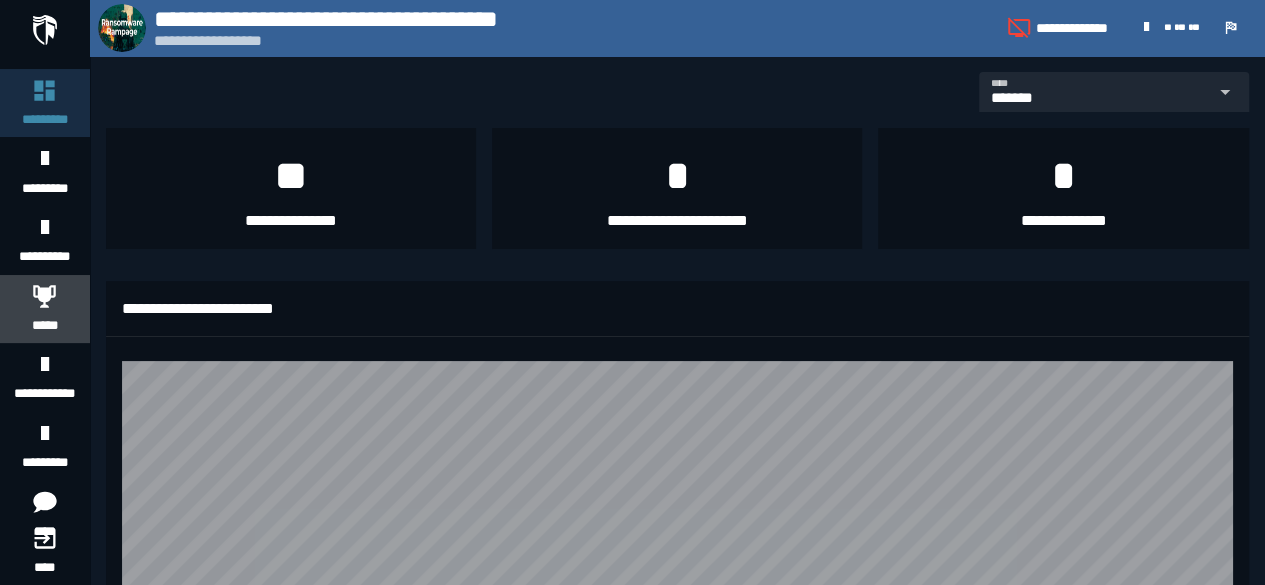 click 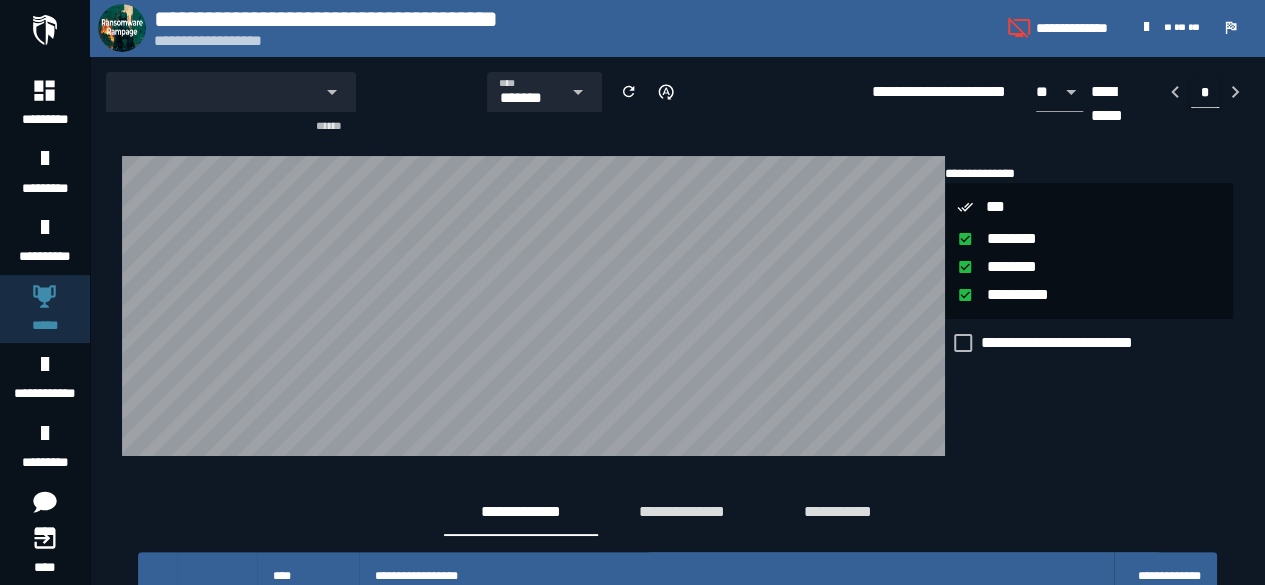 scroll, scrollTop: 396, scrollLeft: 0, axis: vertical 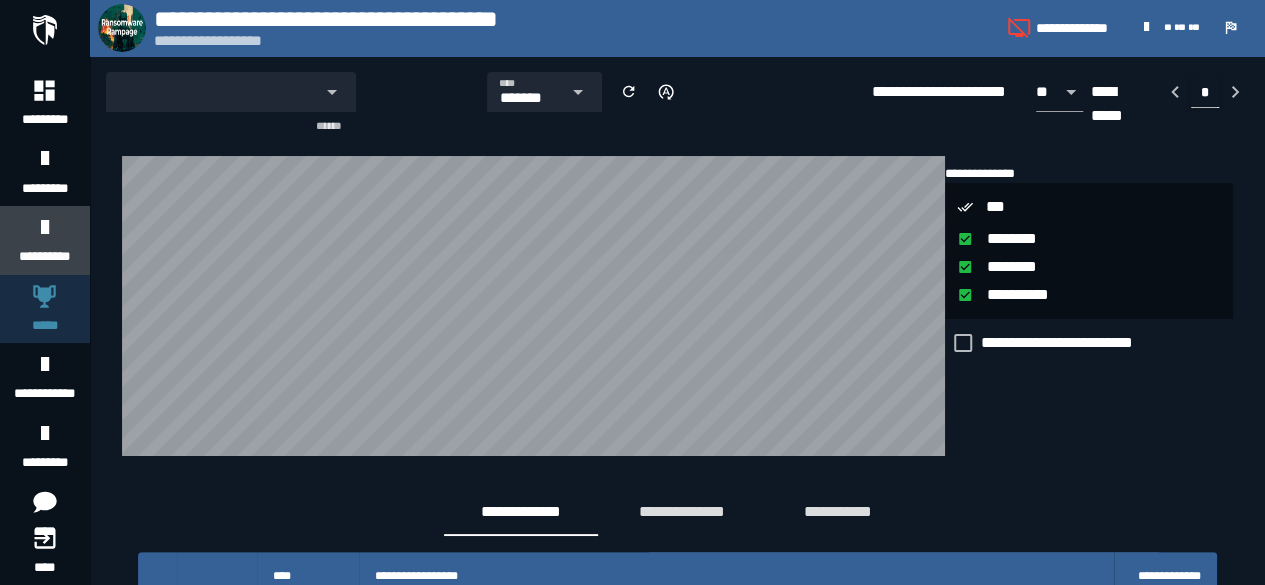 click at bounding box center (44, 227) 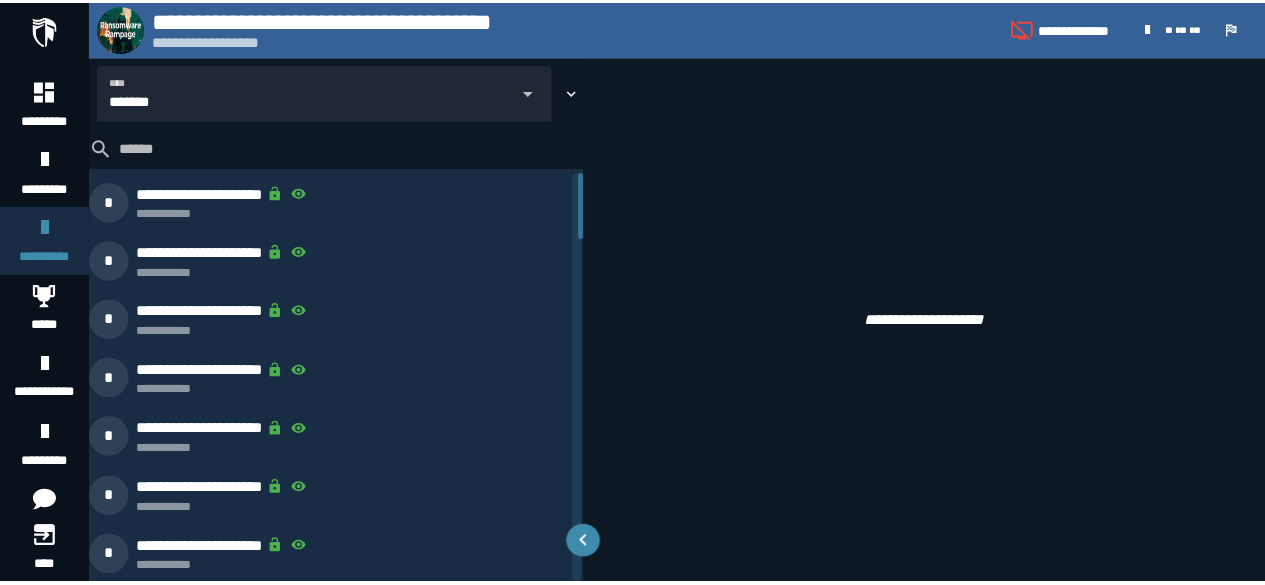 scroll, scrollTop: 1697, scrollLeft: 0, axis: vertical 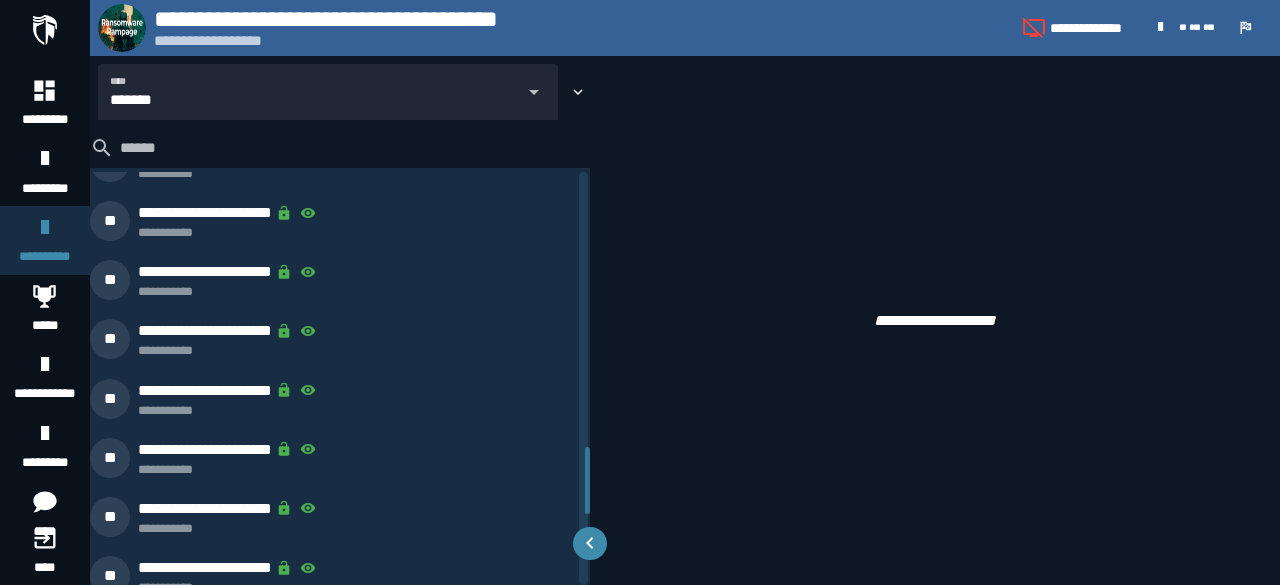 click on "**********" at bounding box center (340, 378) 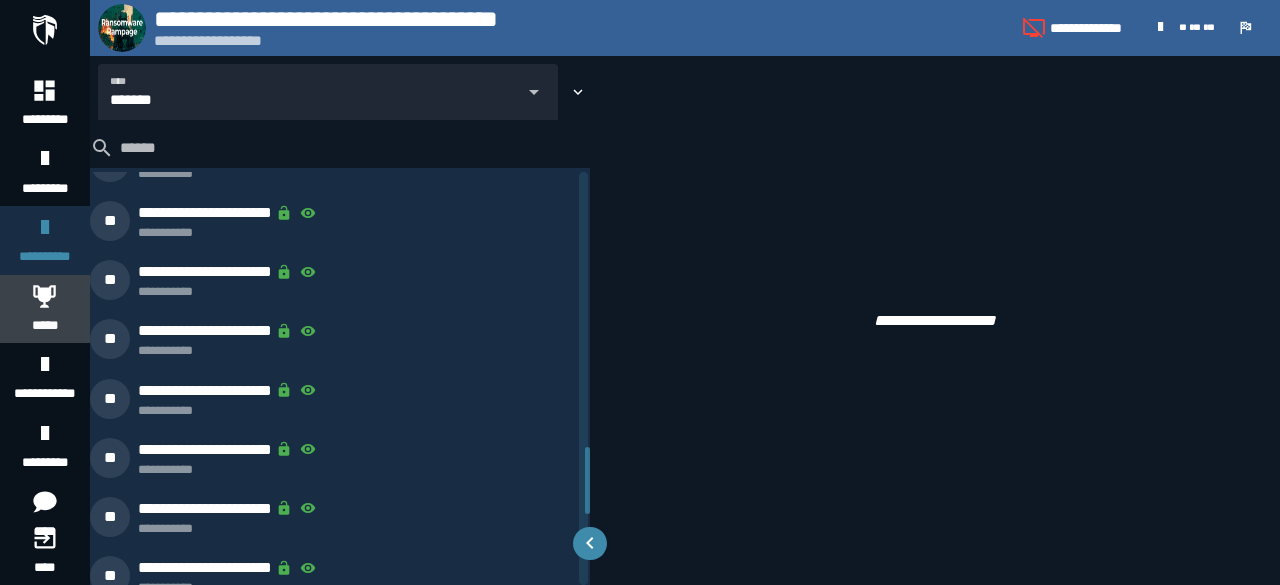 click on "*****" at bounding box center (45, 309) 